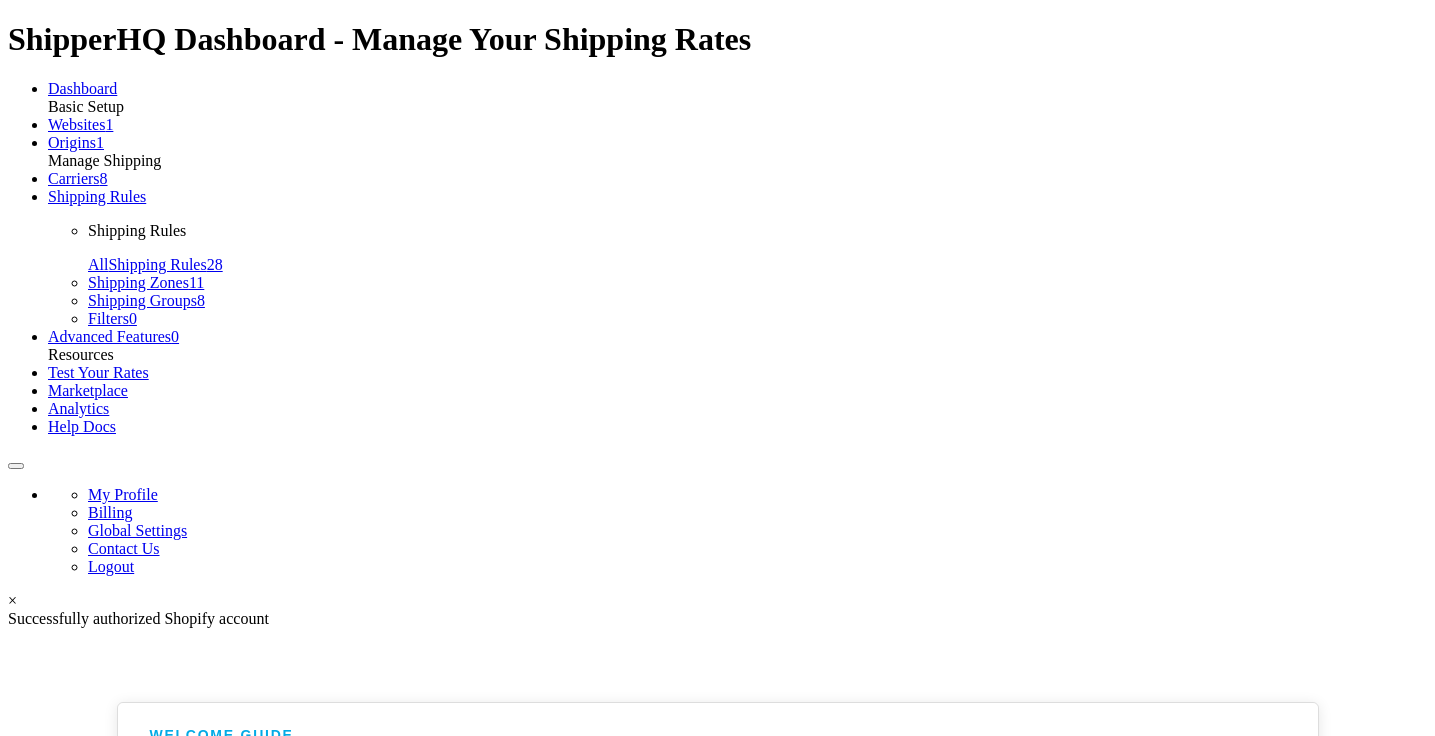 scroll, scrollTop: 0, scrollLeft: 0, axis: both 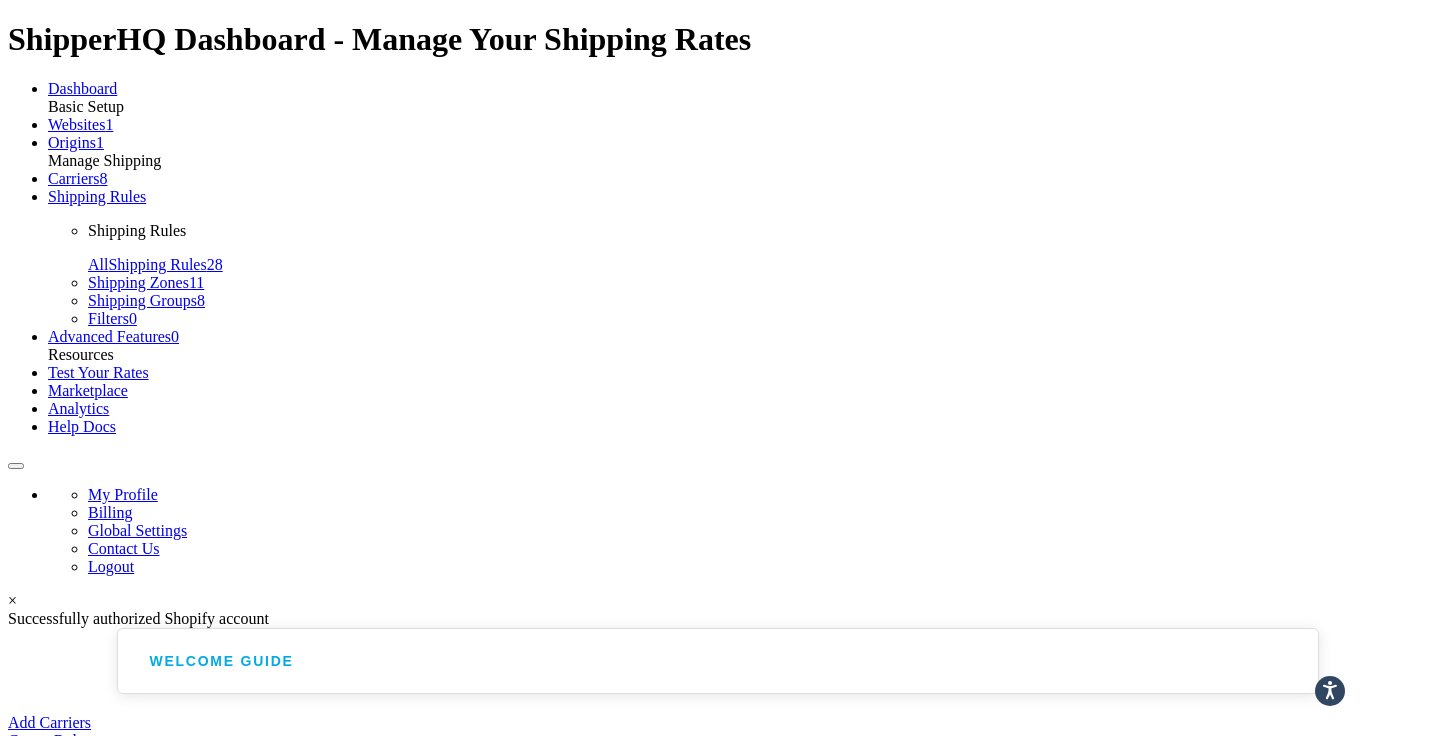 click on "Carriers" at bounding box center (74, 178) 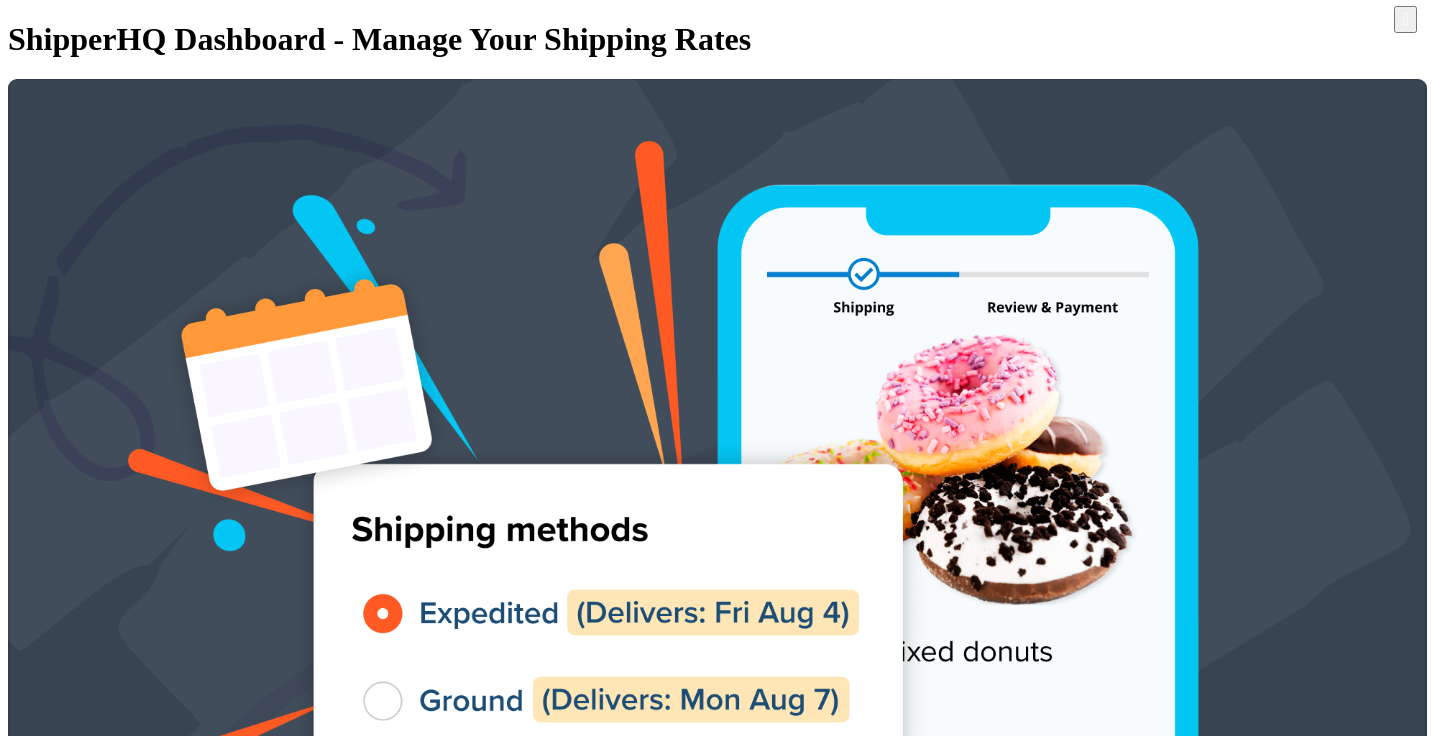 scroll, scrollTop: 0, scrollLeft: 0, axis: both 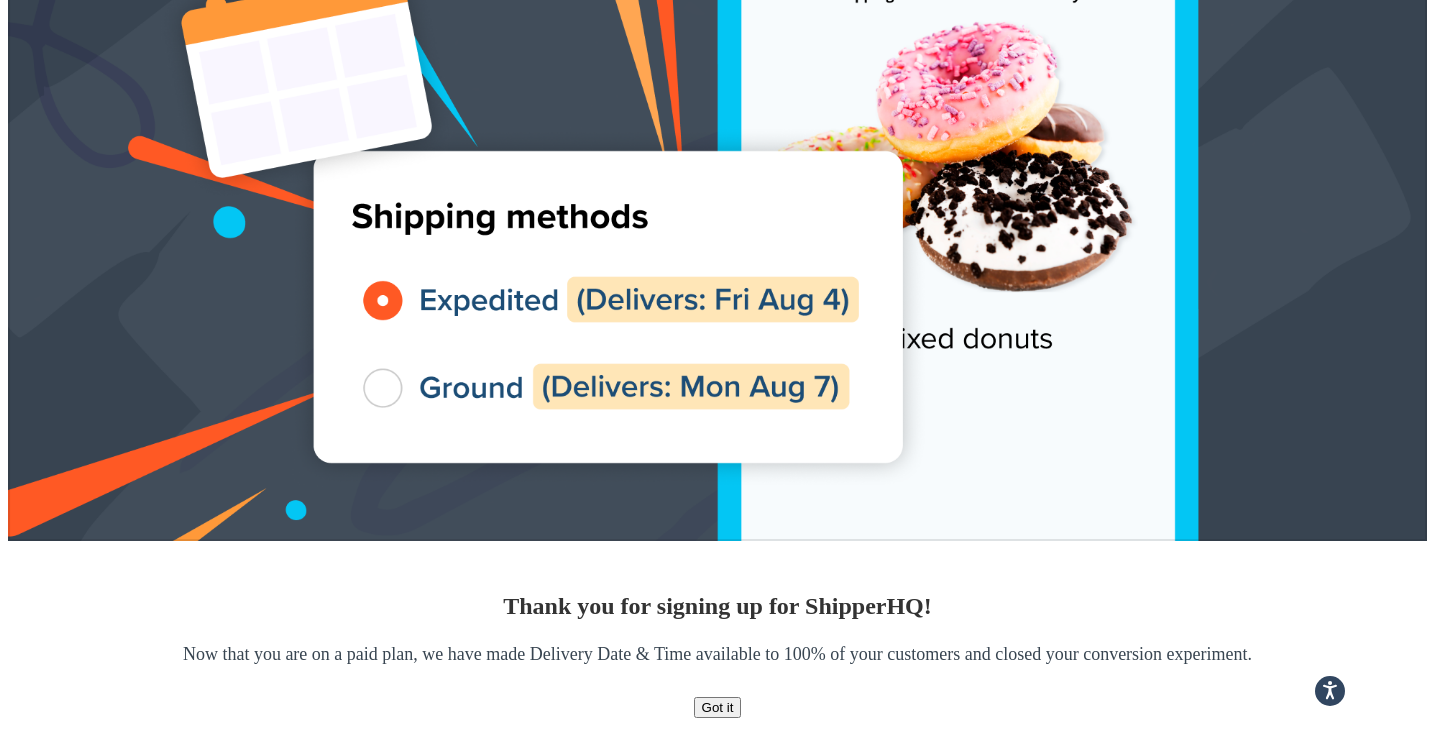 click on "Normal Rates (Non Mattress)" at bounding box center [294, 3097] 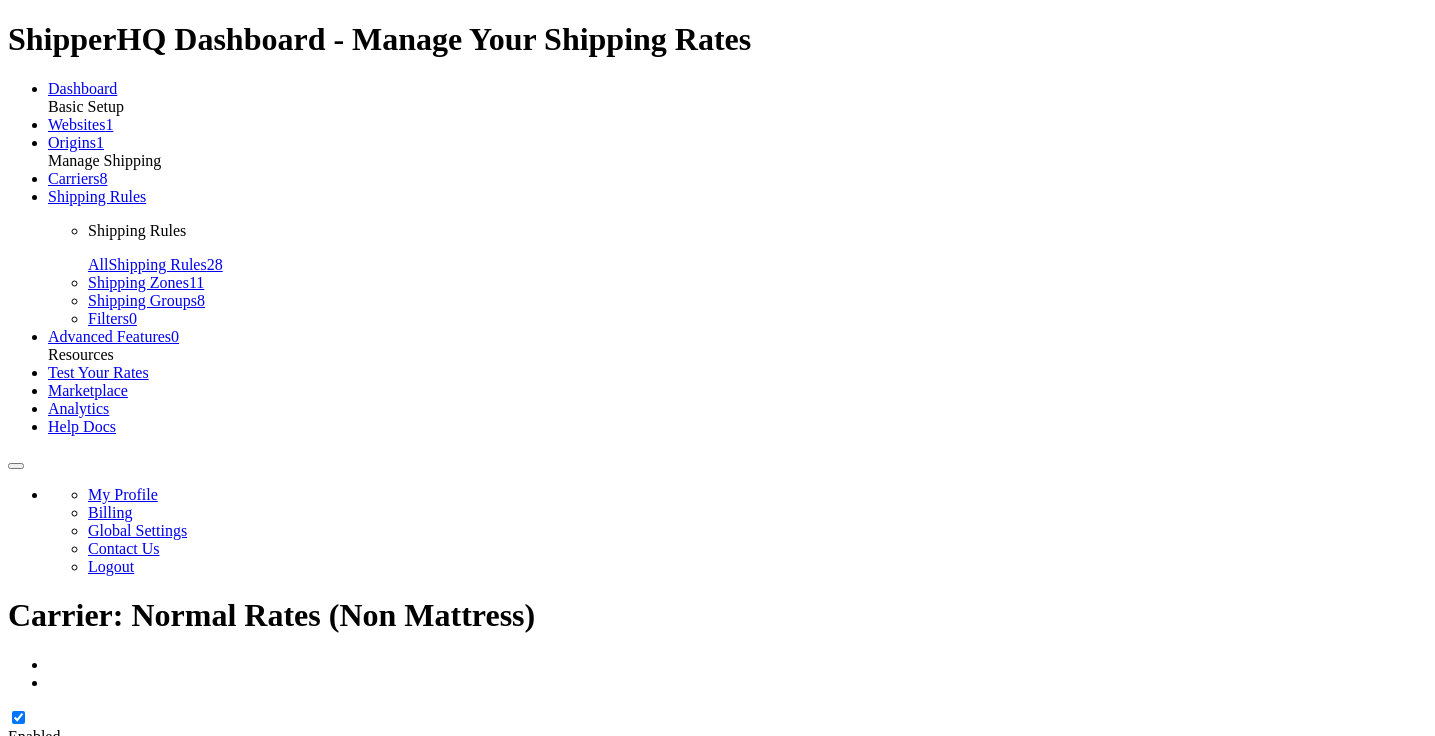 scroll, scrollTop: 0, scrollLeft: 0, axis: both 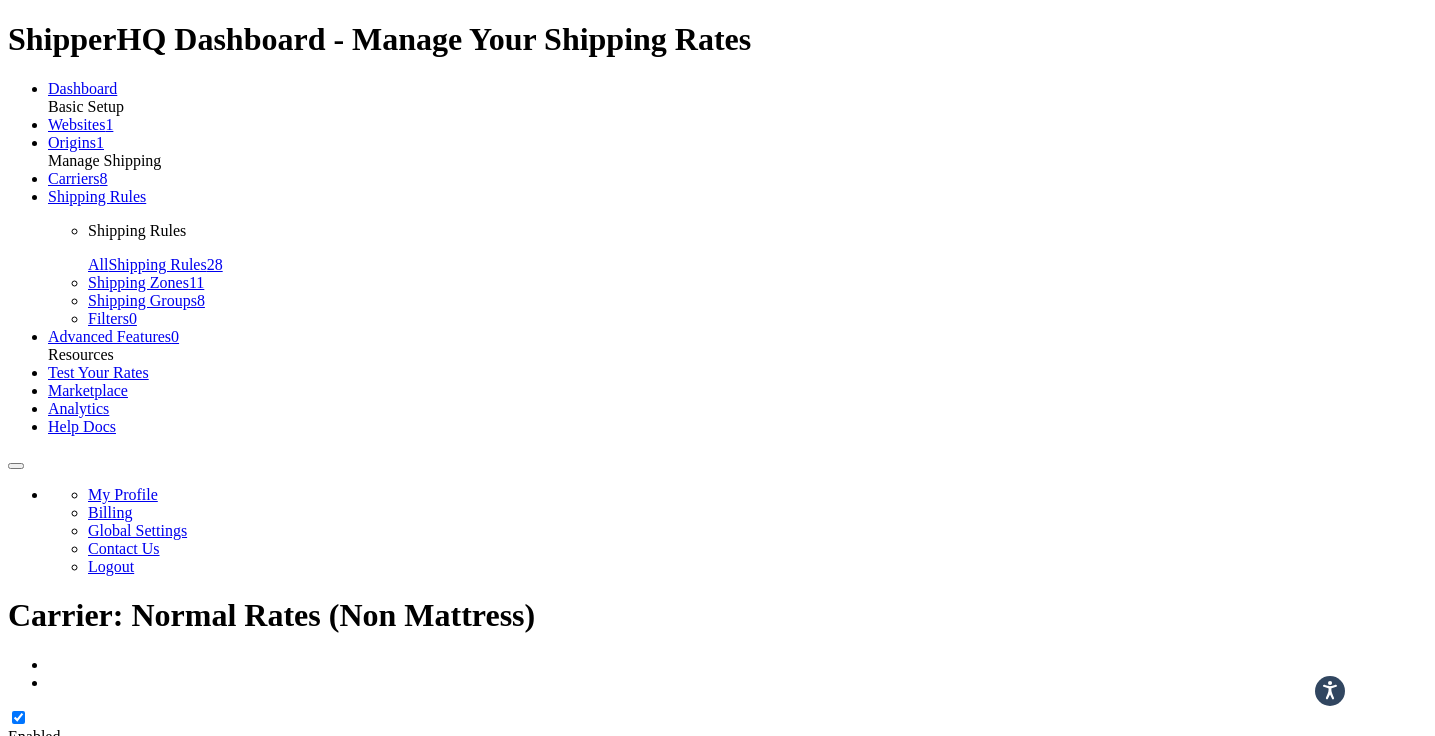 click on "Import CSV" at bounding box center [50, 903] 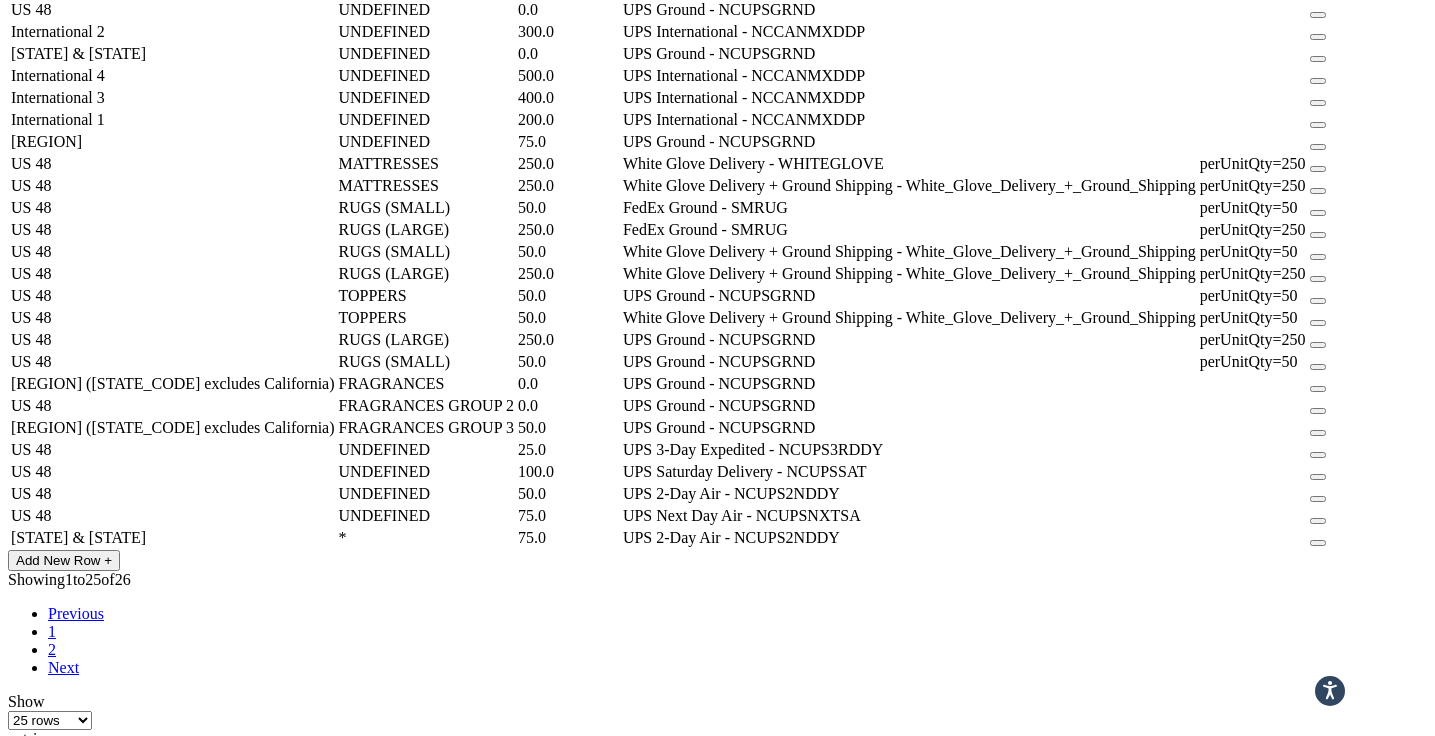 click on "2" at bounding box center (76, 613) 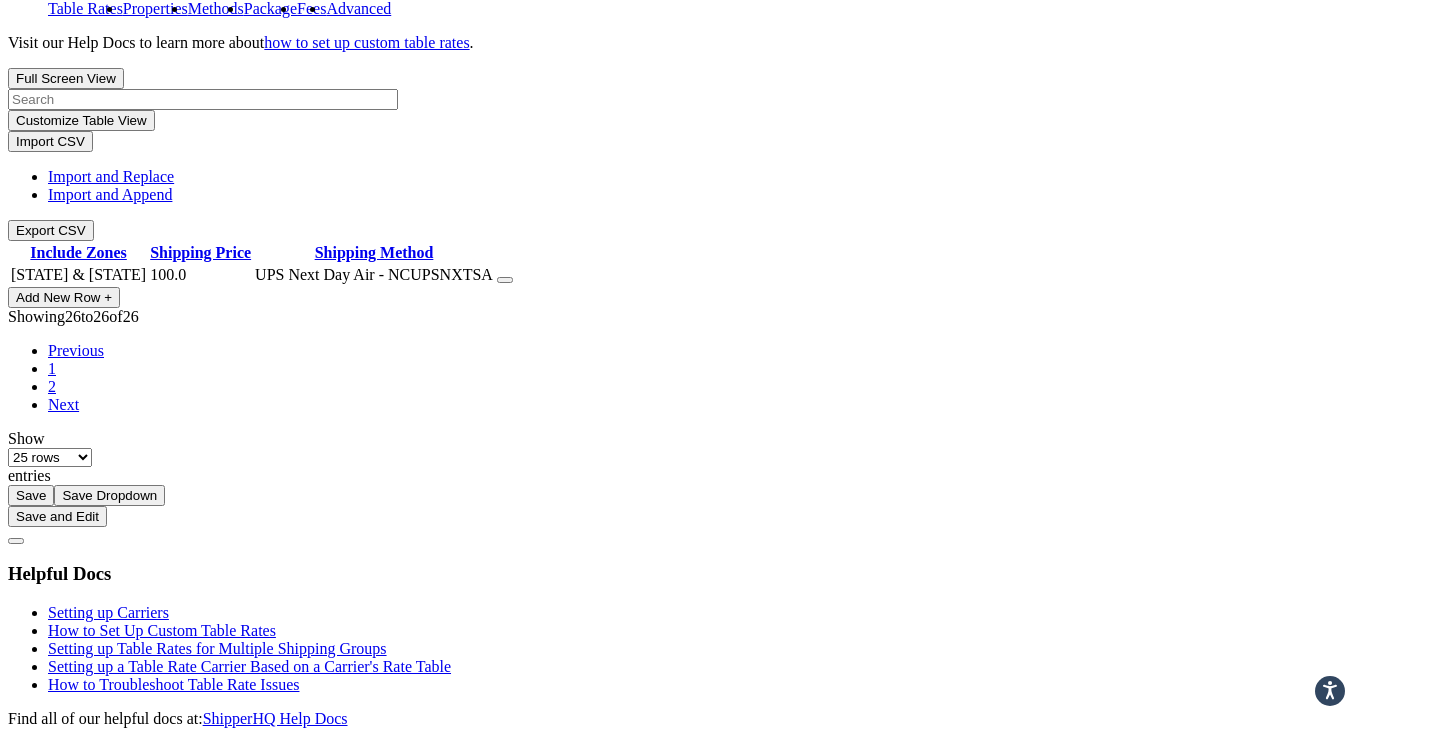 scroll, scrollTop: 0, scrollLeft: 0, axis: both 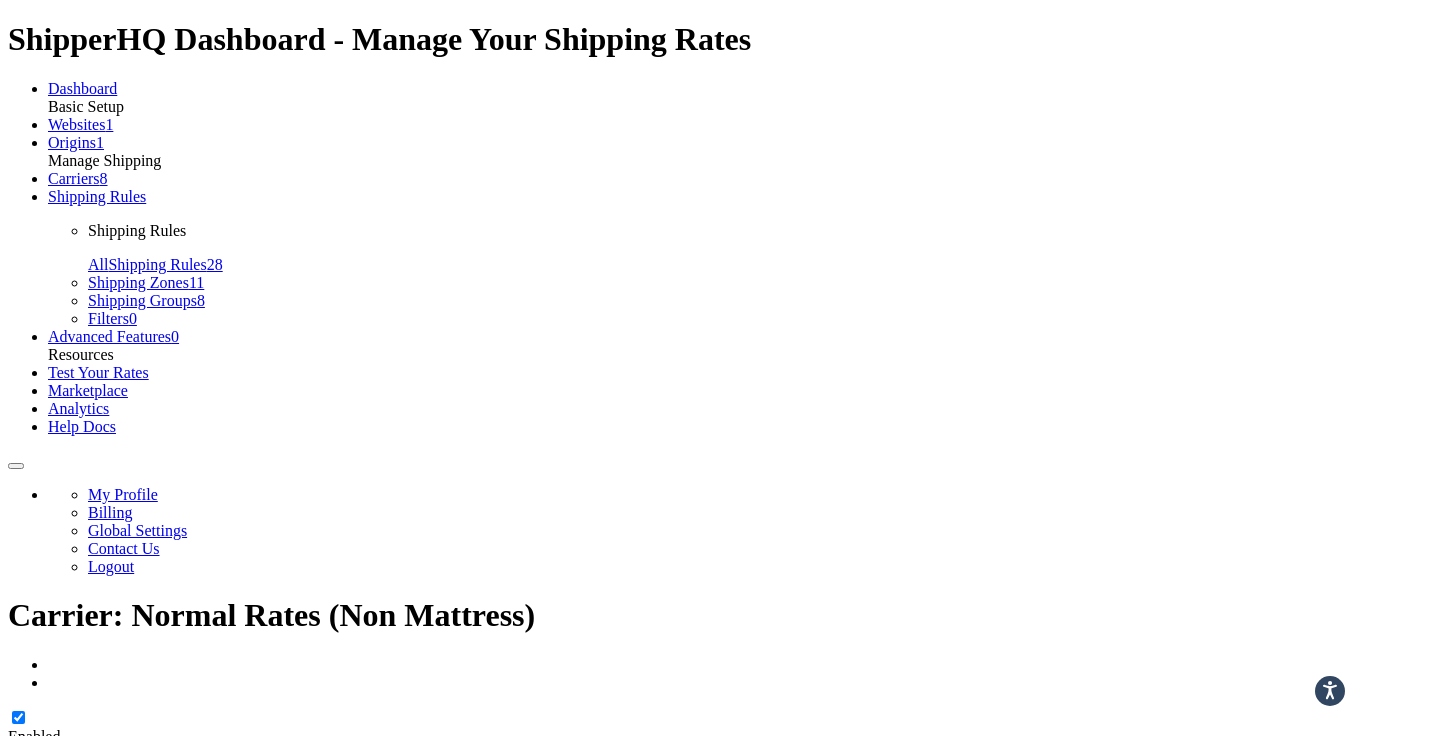 click on "1" at bounding box center (76, 1112) 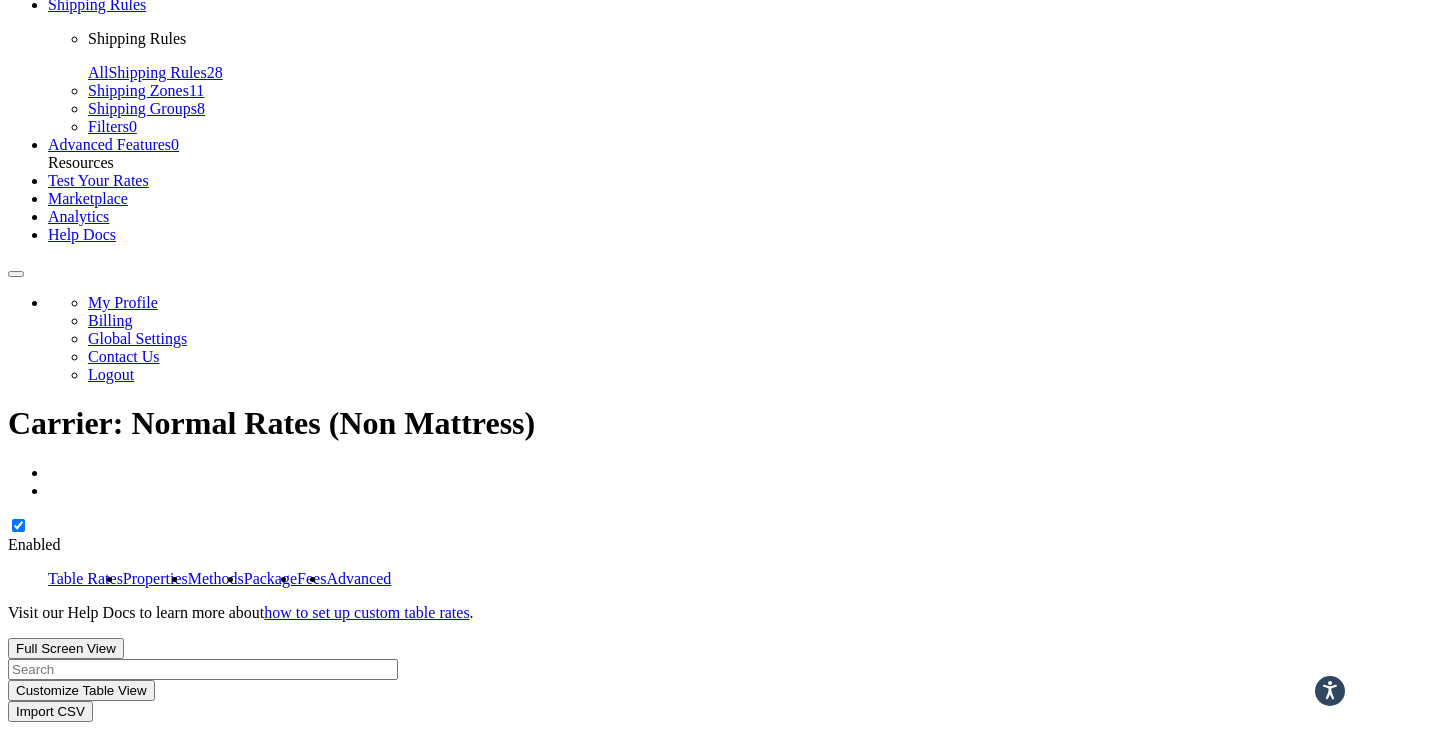 scroll, scrollTop: 166, scrollLeft: 0, axis: vertical 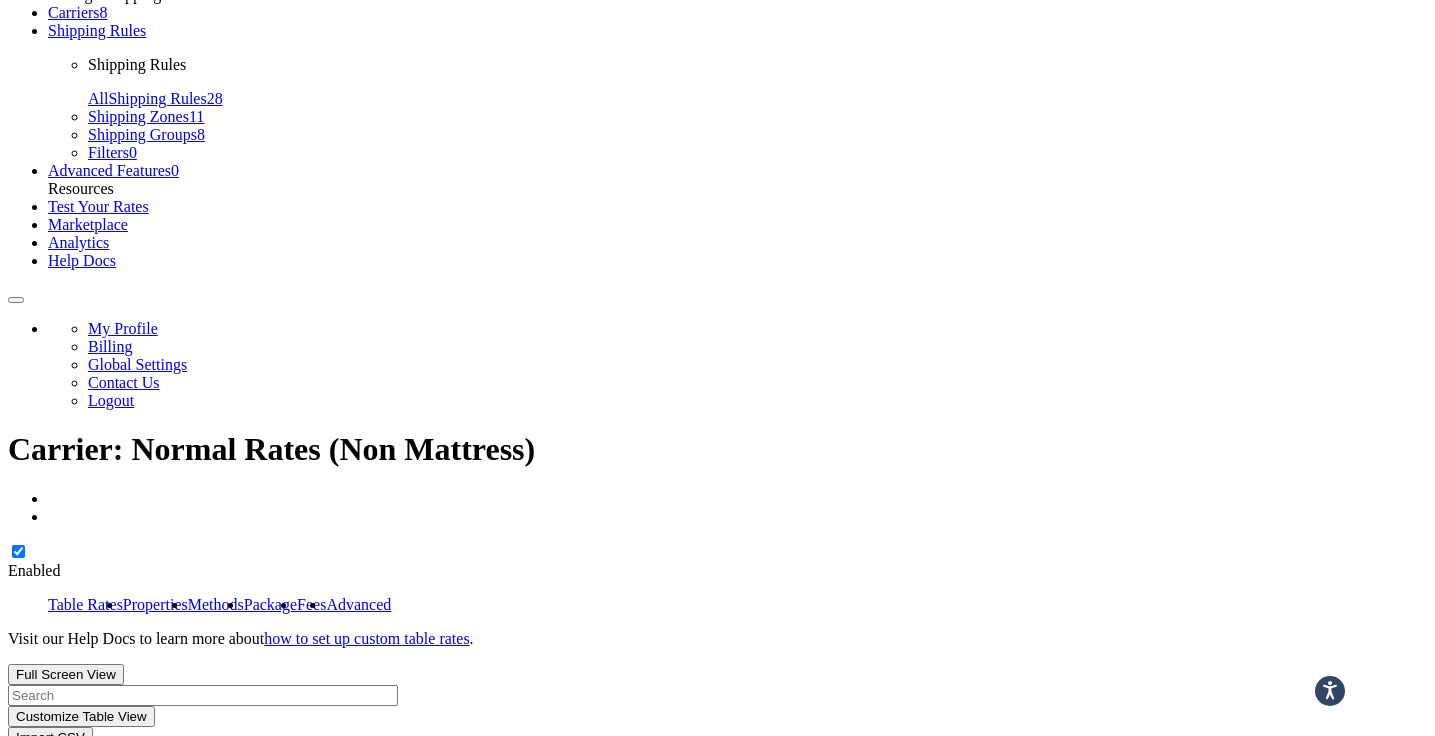 click on "UPS International - NCCANMXDDP" at bounding box center (909, 871) 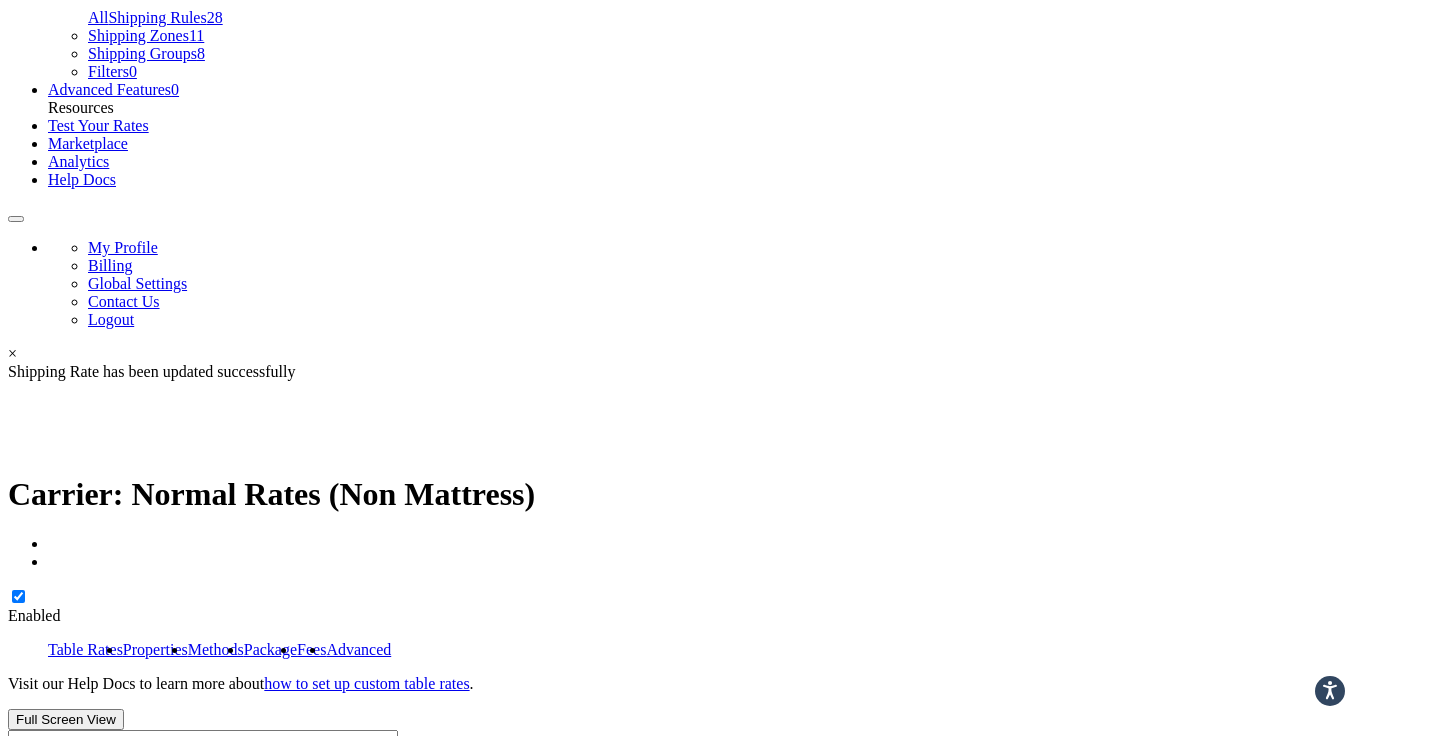 scroll, scrollTop: 251, scrollLeft: 0, axis: vertical 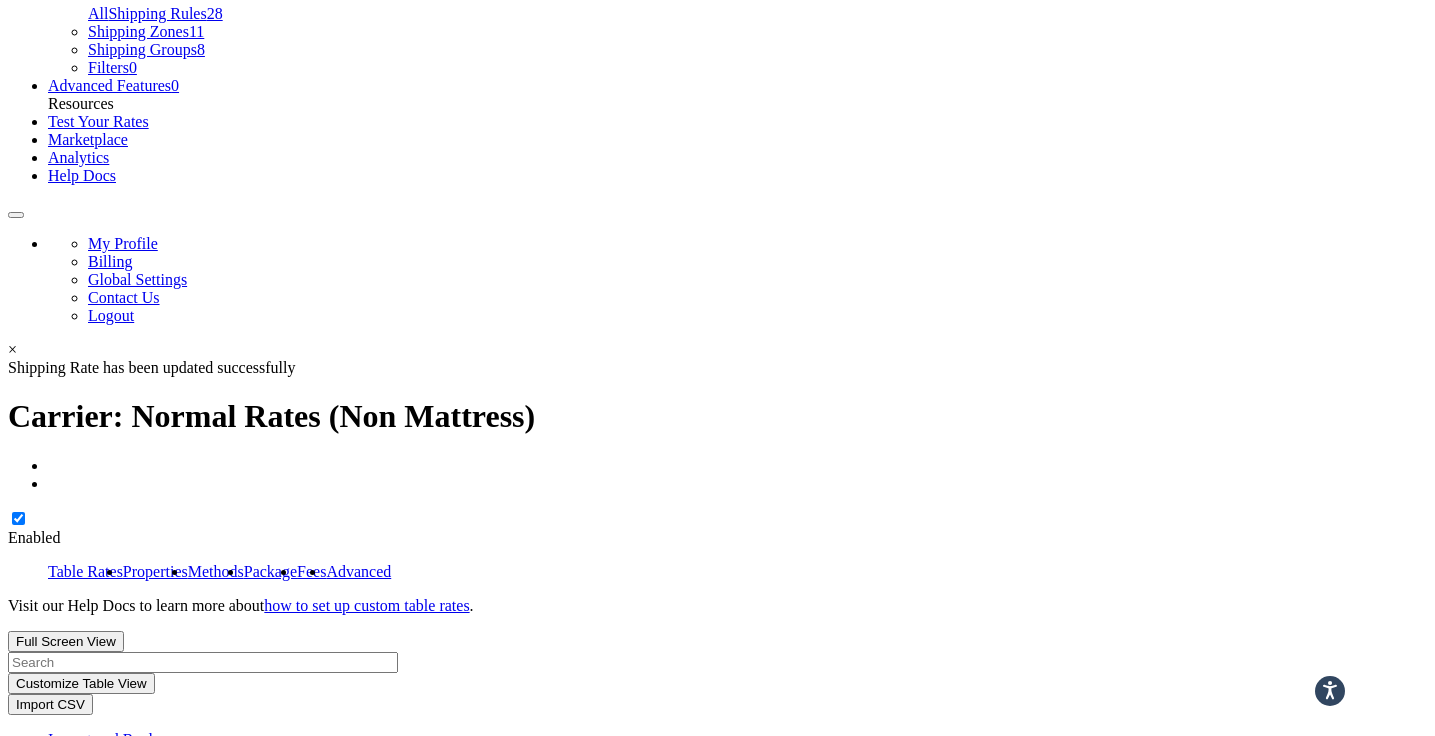 click on "UPS International - NCCANMXDDP" at bounding box center (909, 838) 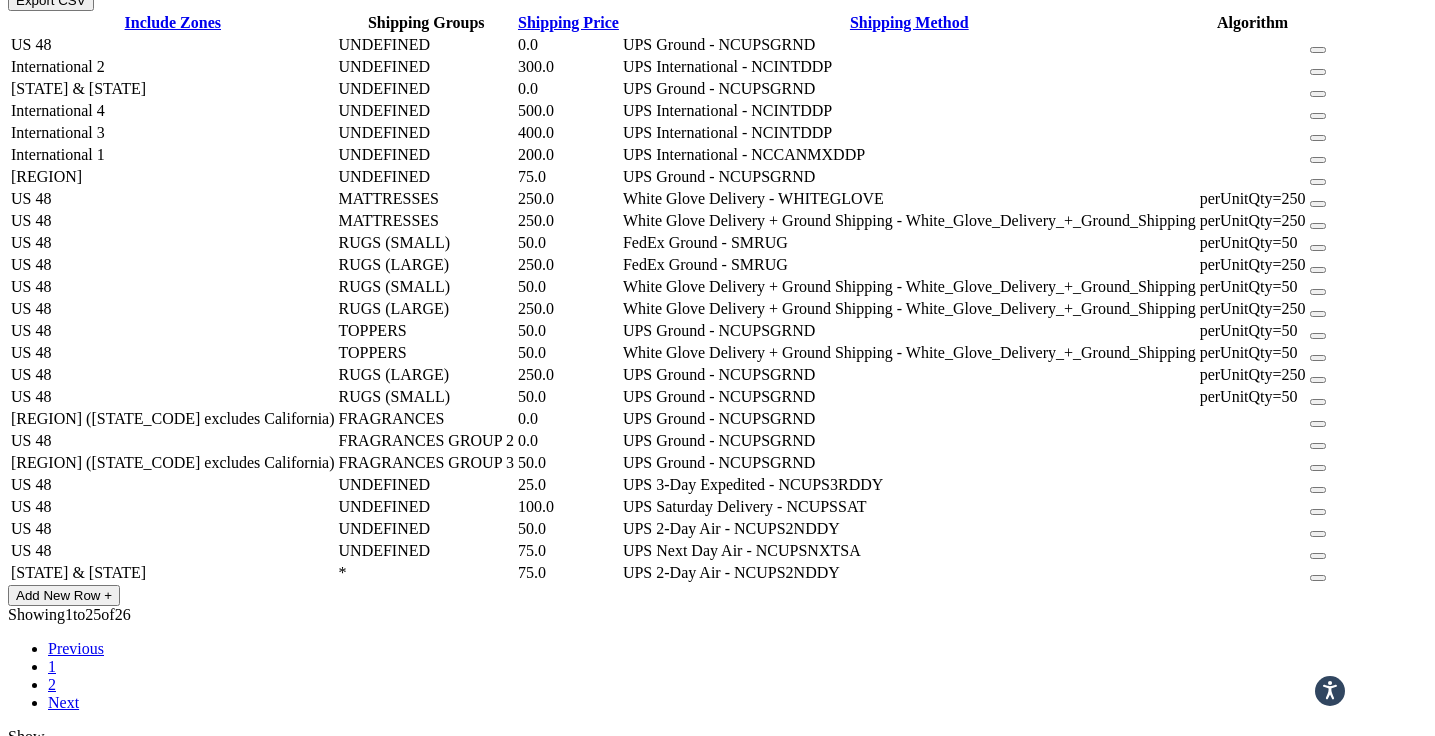 scroll, scrollTop: 1027, scrollLeft: 0, axis: vertical 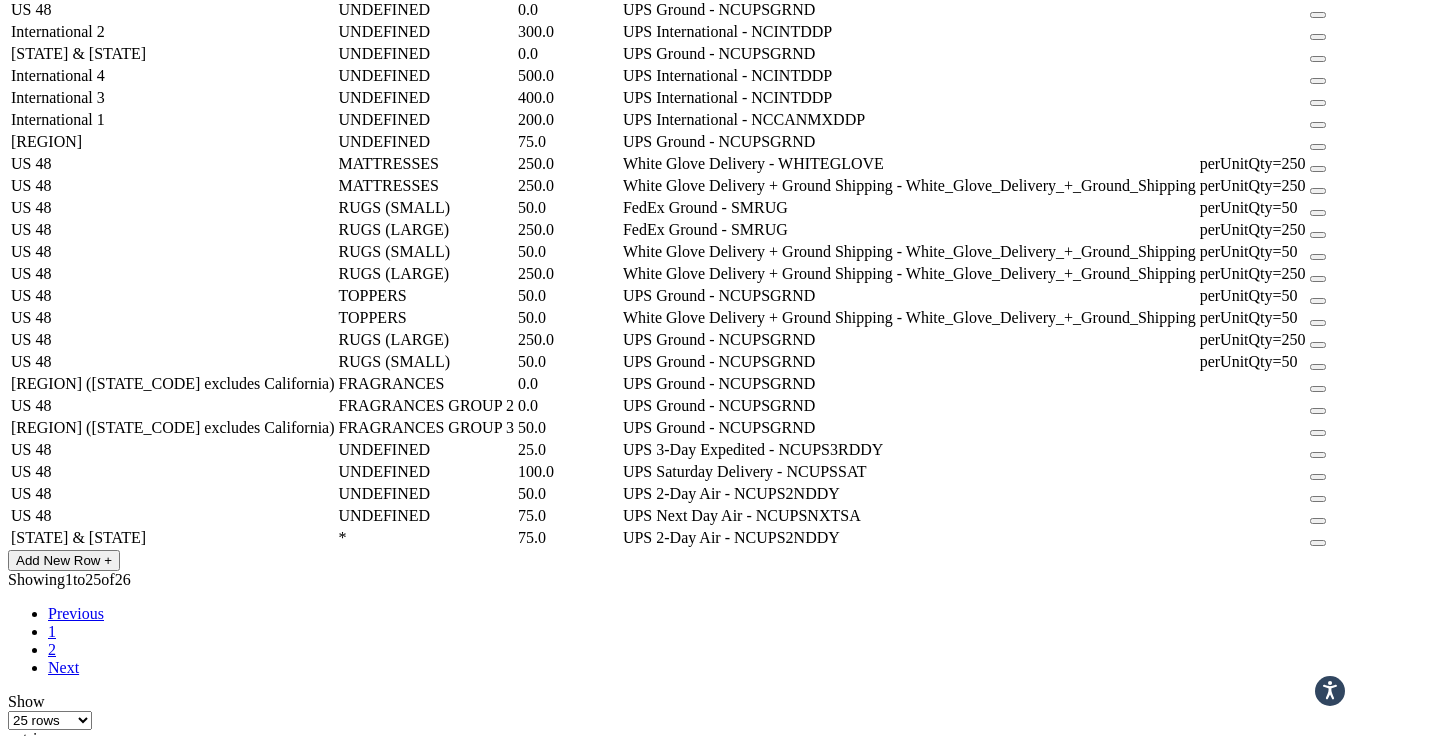 click on "Save" at bounding box center [31, 758] 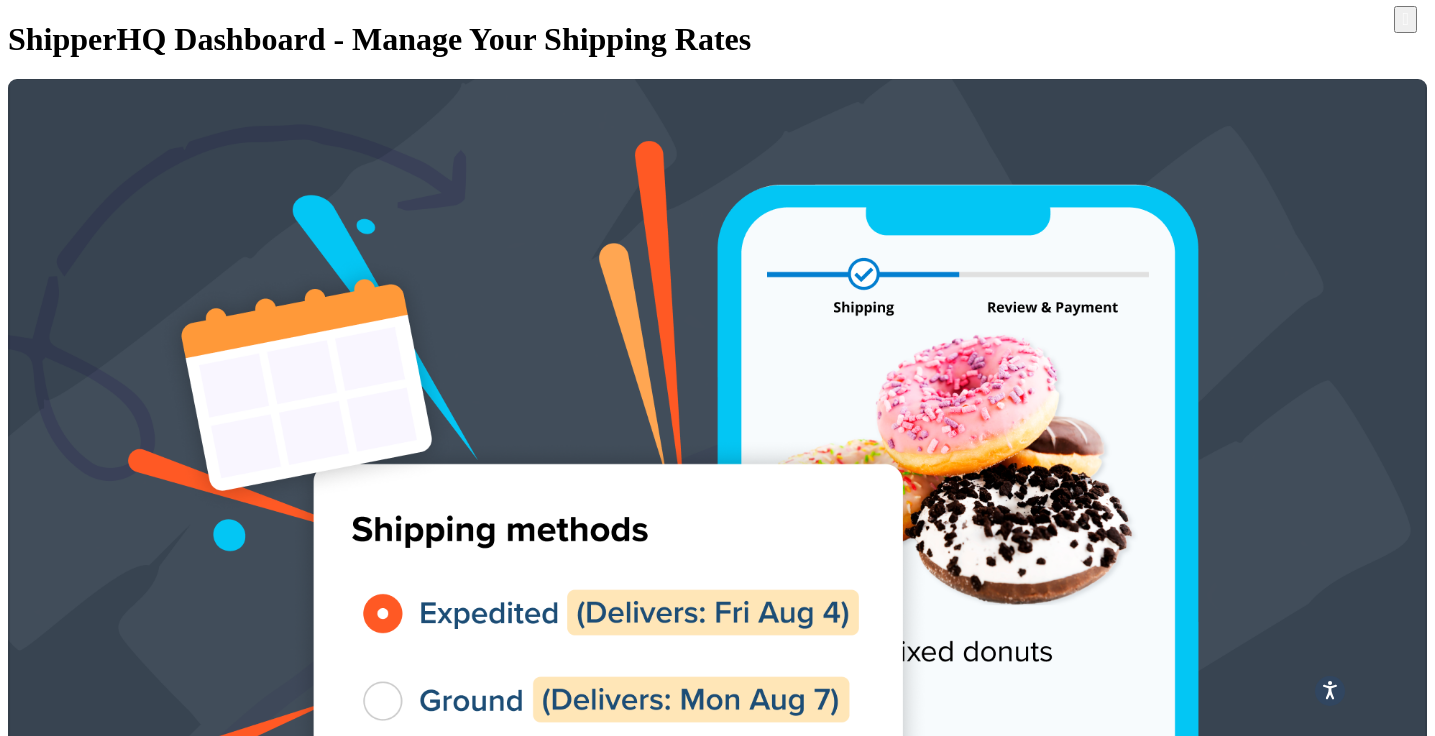 scroll, scrollTop: 0, scrollLeft: 0, axis: both 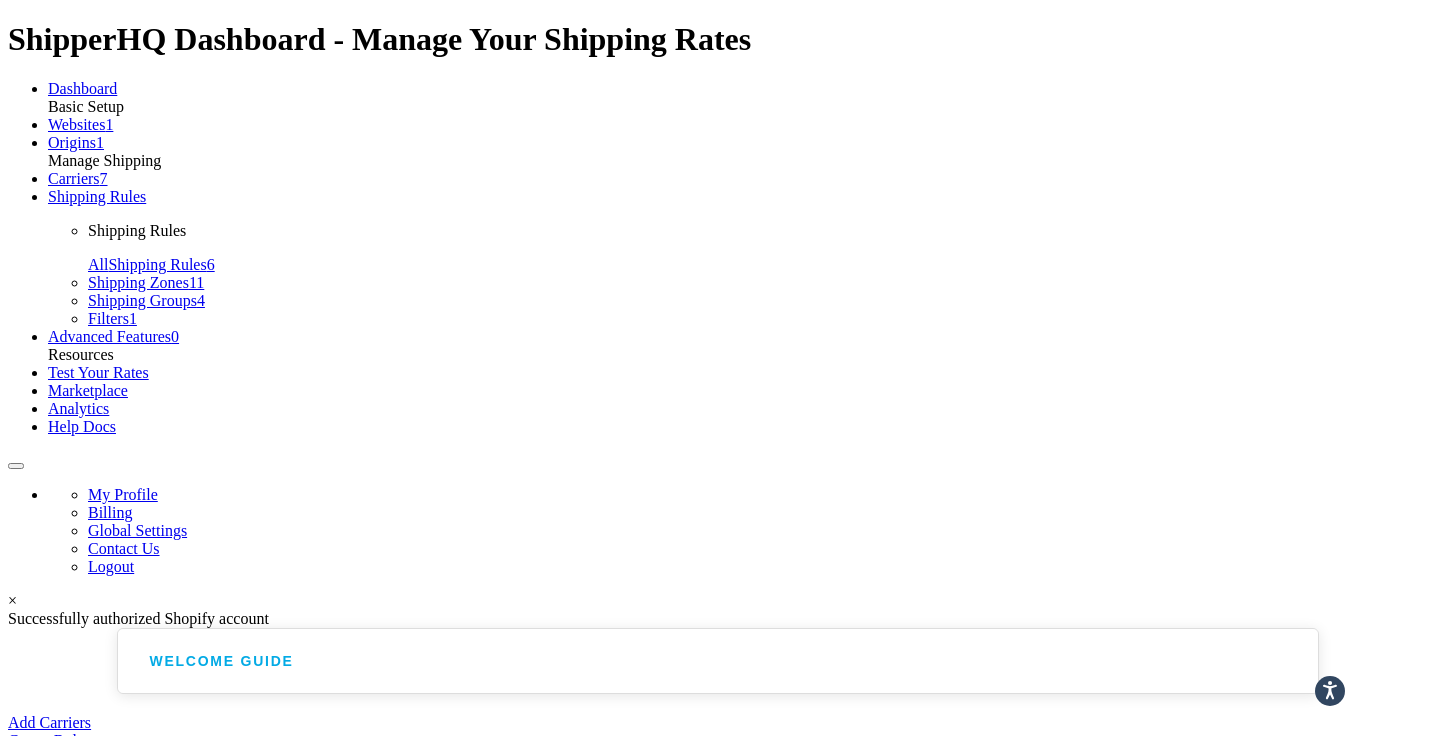click on "Carriers" at bounding box center (74, 178) 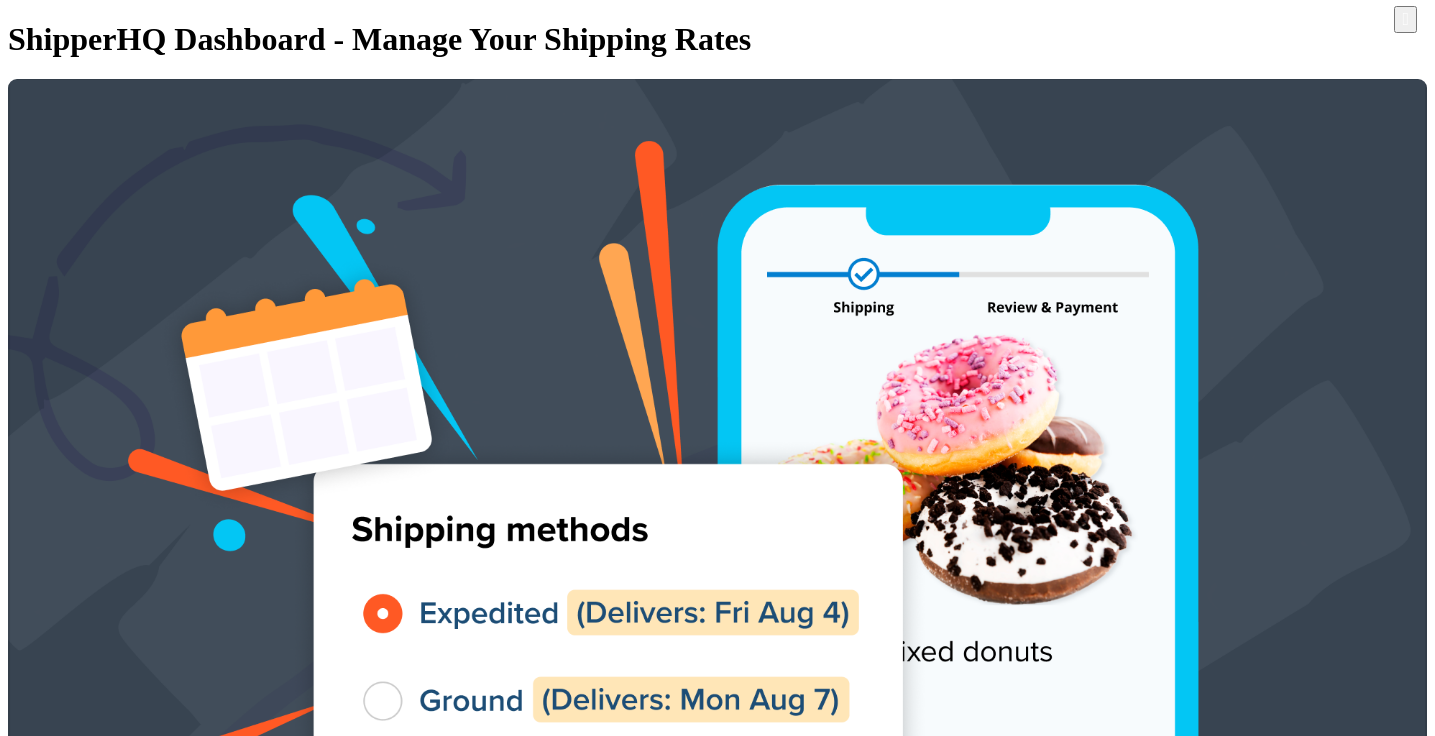 scroll, scrollTop: 0, scrollLeft: 0, axis: both 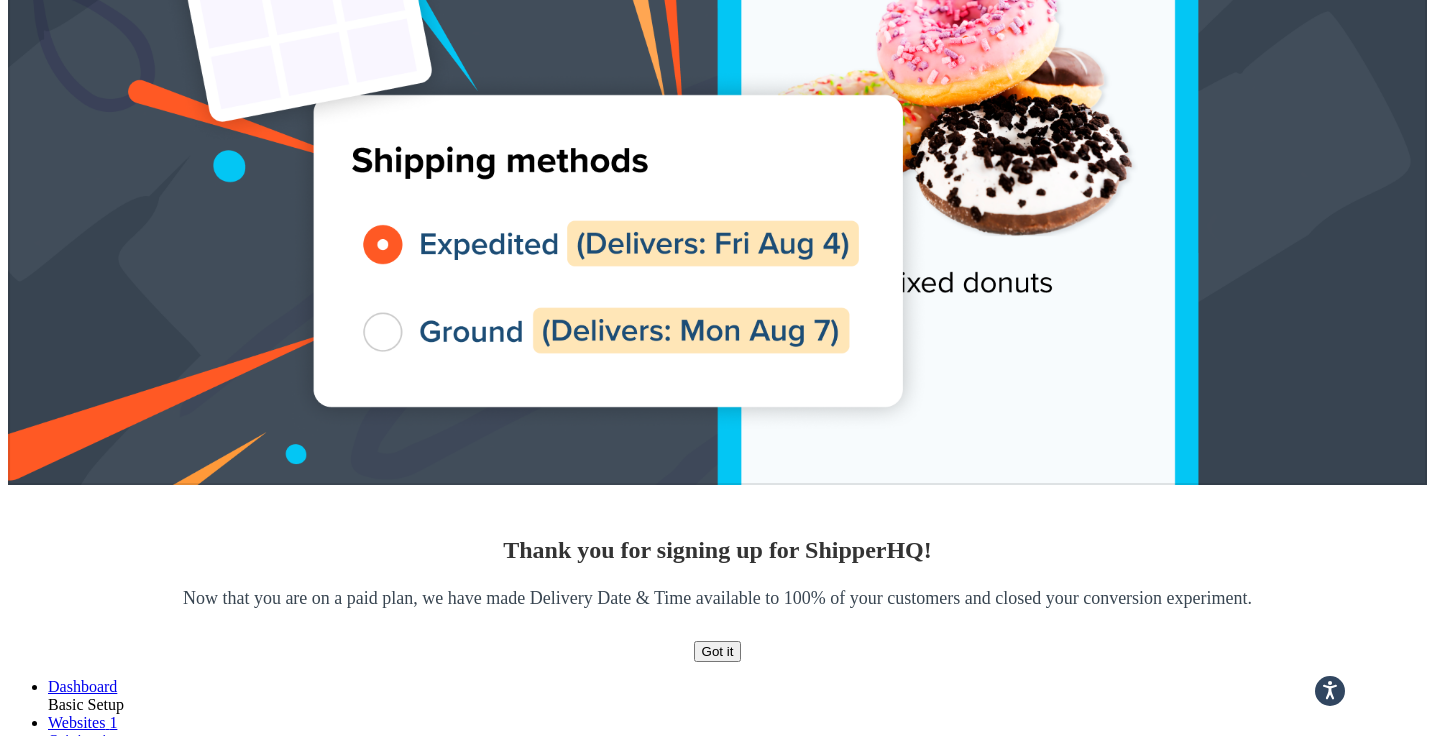 click at bounding box center [1229, 3099] 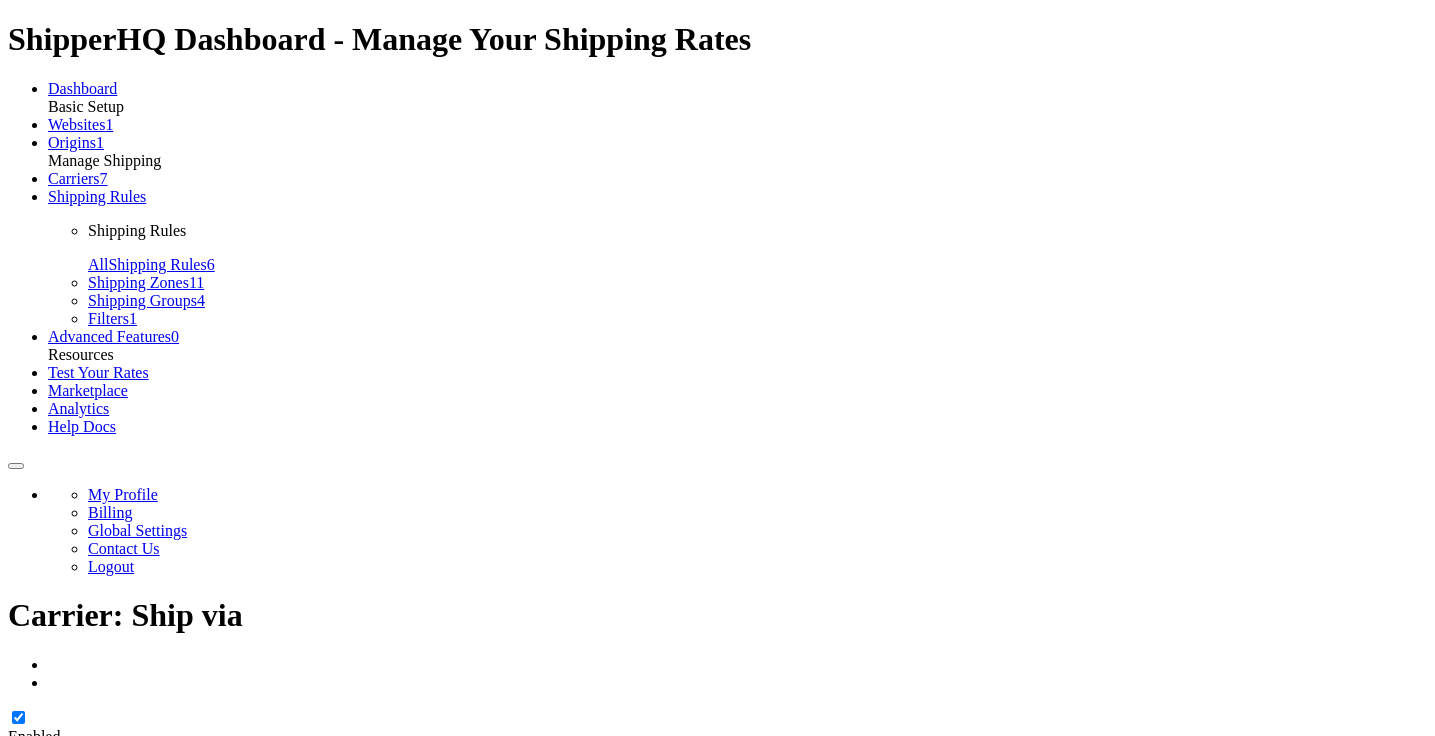 scroll, scrollTop: 0, scrollLeft: 0, axis: both 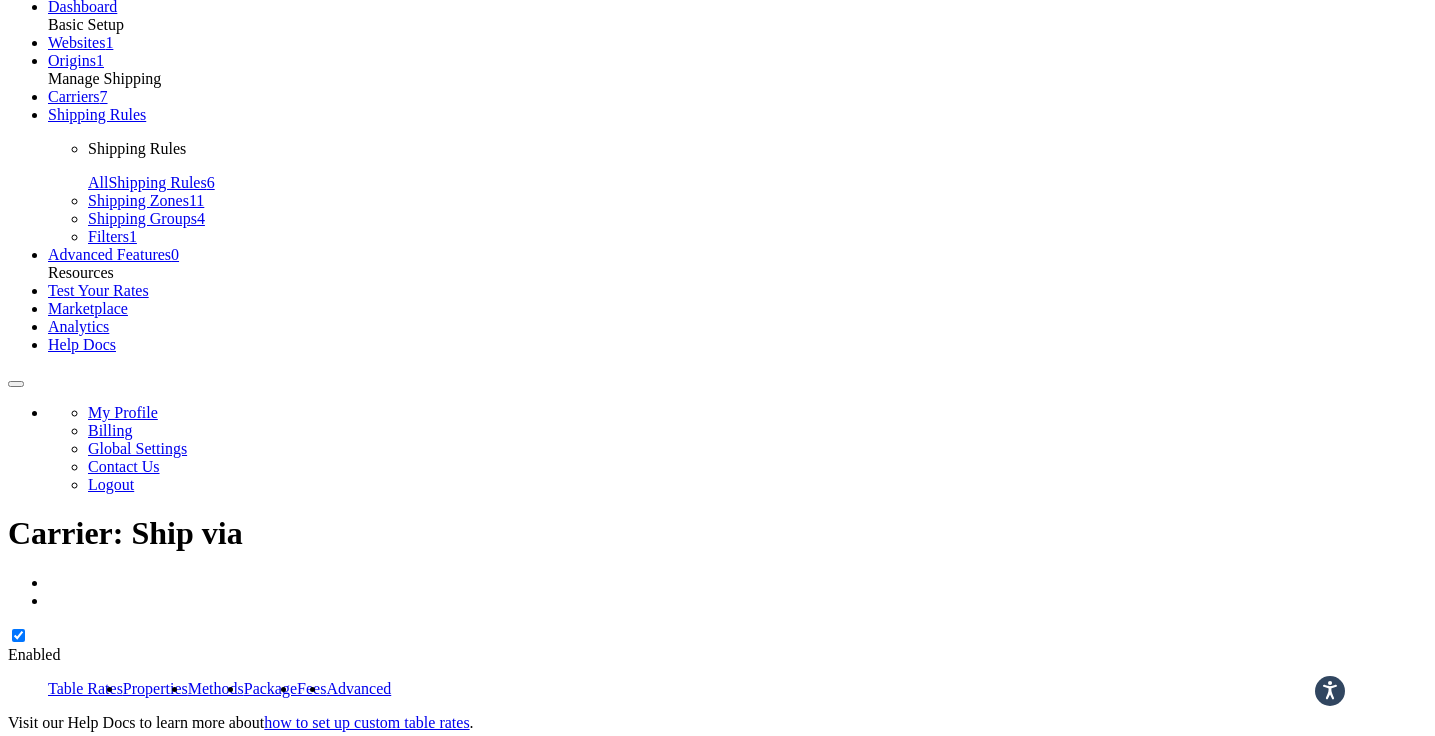 click on "Import CSV" at bounding box center (50, 821) 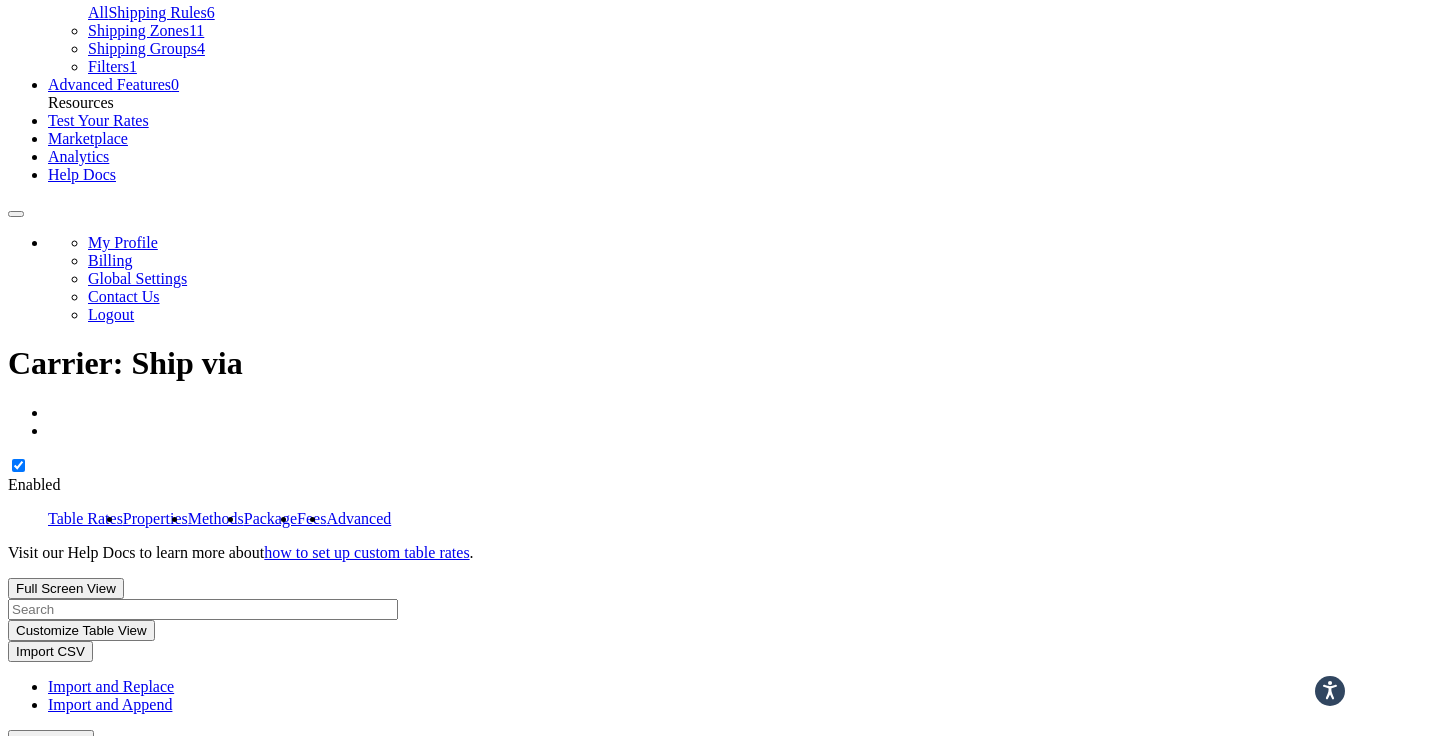 scroll, scrollTop: 222, scrollLeft: 0, axis: vertical 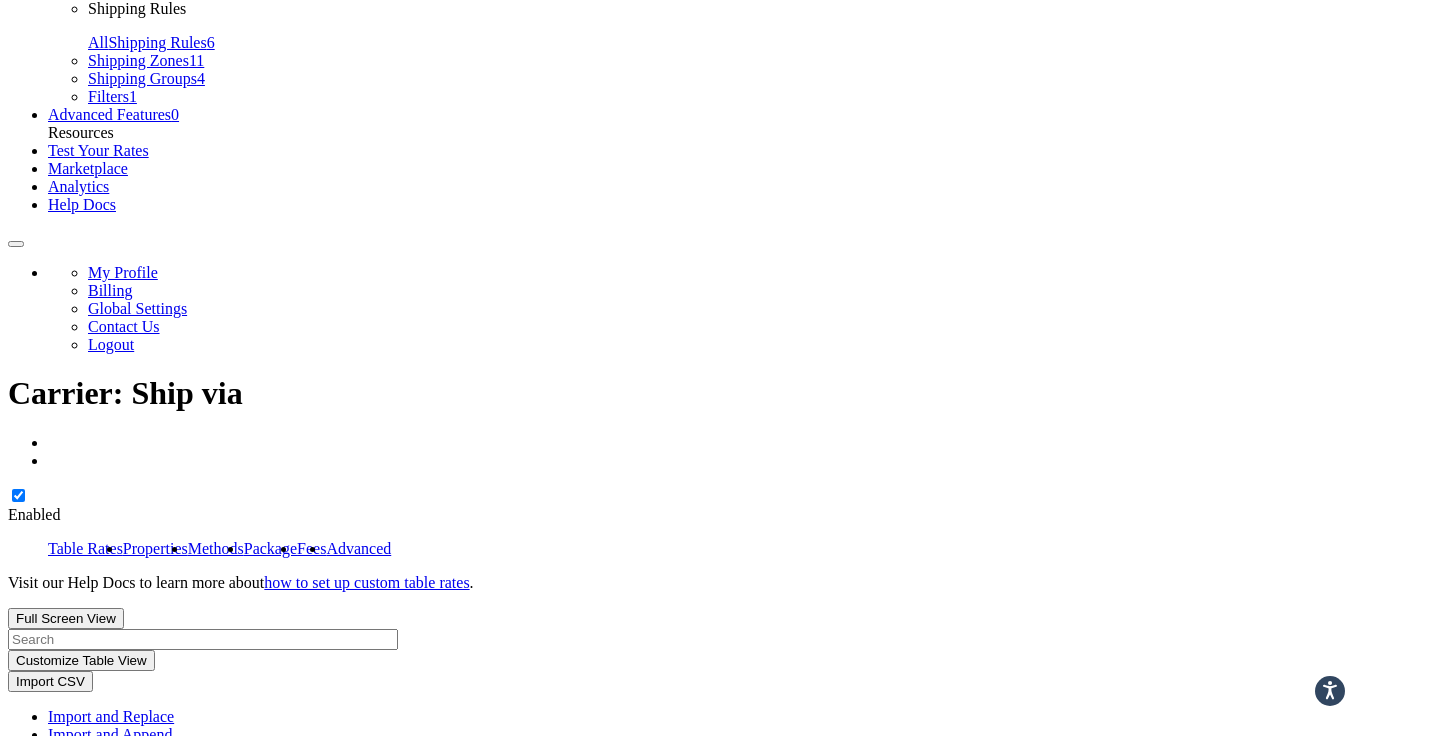 click on "UPS International - NCCANMXDDP" at bounding box center [361, 815] 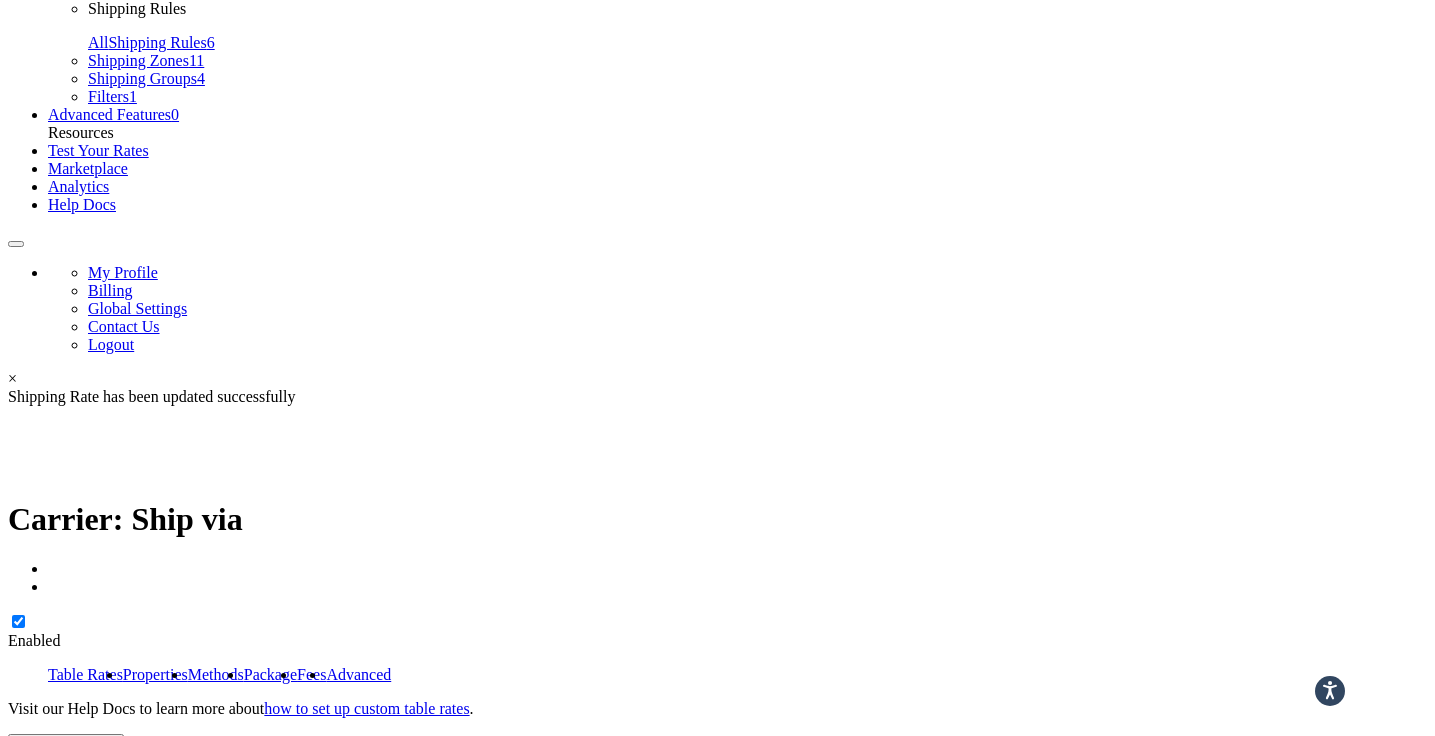 scroll, scrollTop: 372, scrollLeft: 0, axis: vertical 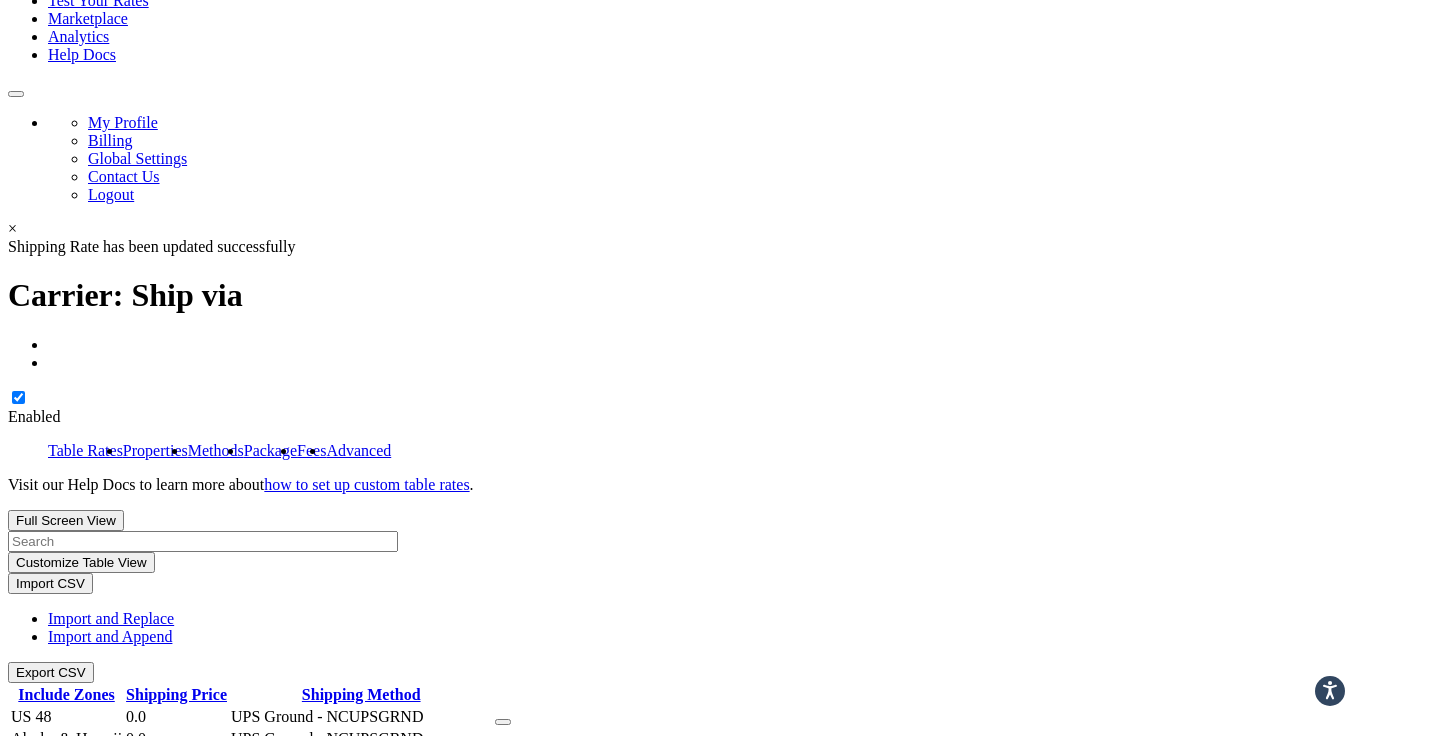 click on "UPS International - NCCANMXDDP" at bounding box center (361, 717) 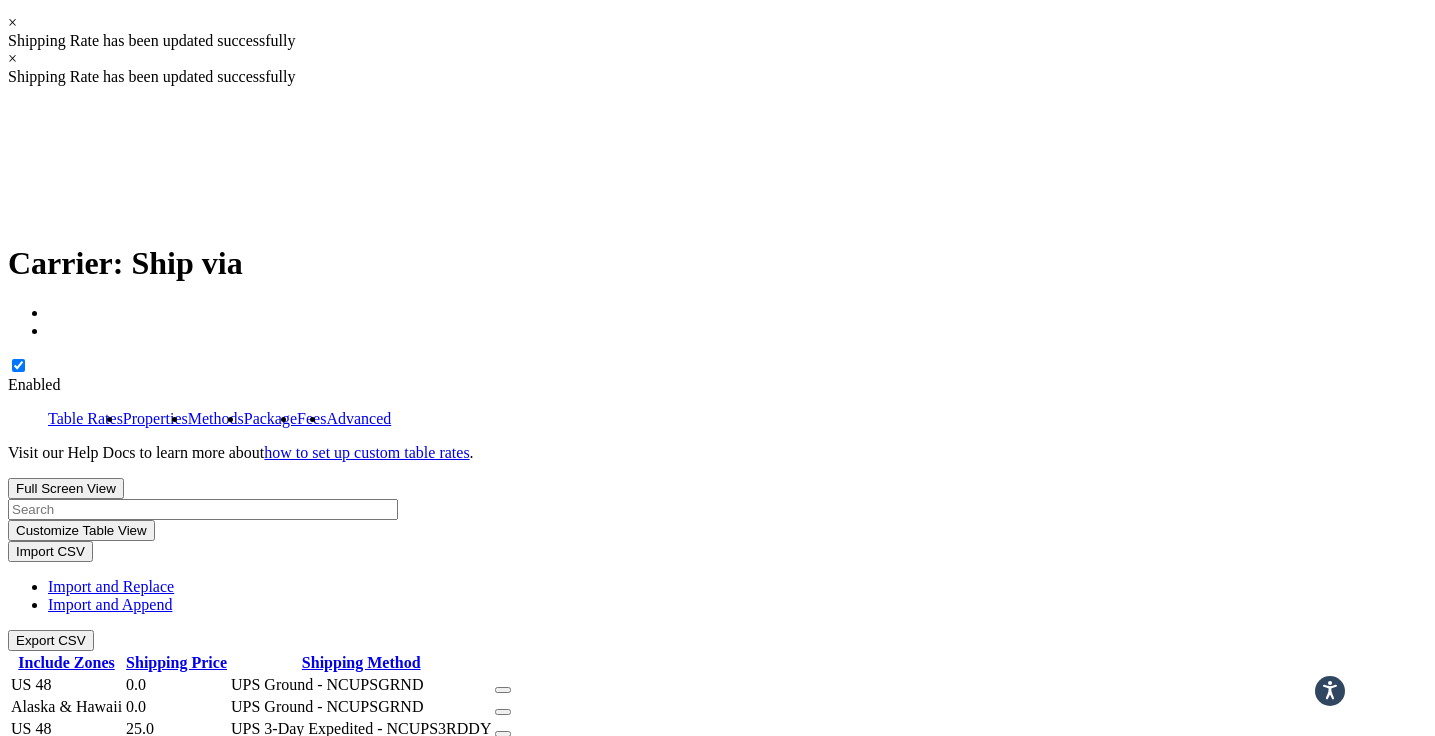 scroll, scrollTop: 579, scrollLeft: 0, axis: vertical 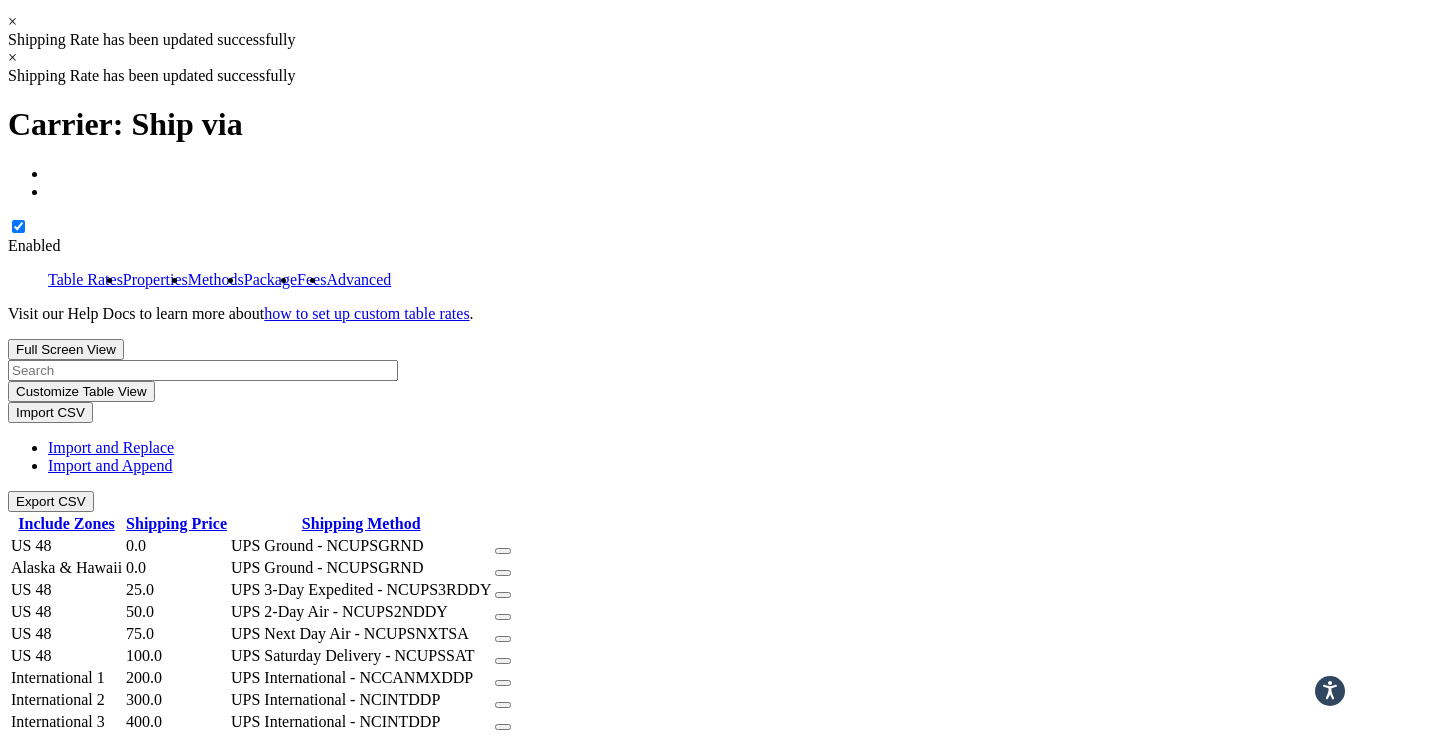 click on "UPS International - NCCANMXDDP" at bounding box center (361, 546) 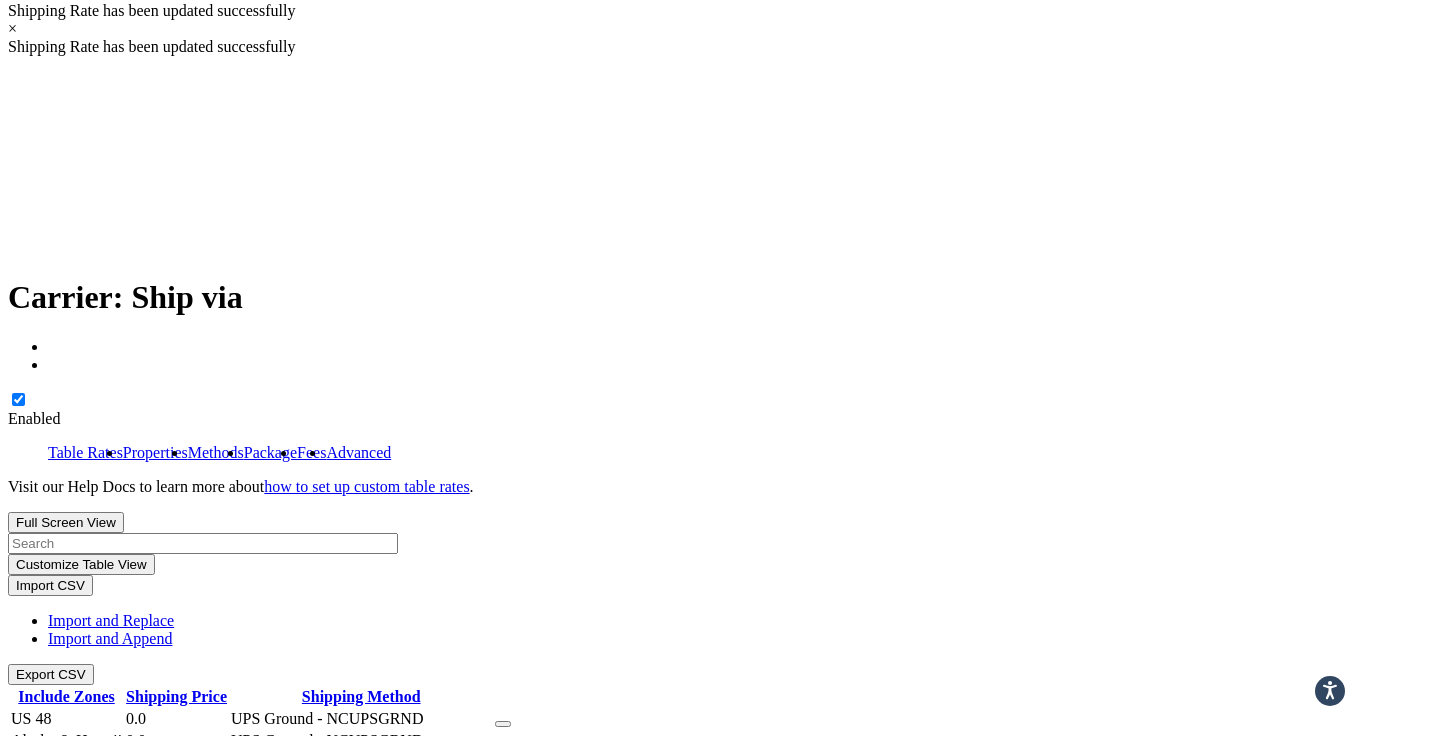 scroll, scrollTop: 667, scrollLeft: 0, axis: vertical 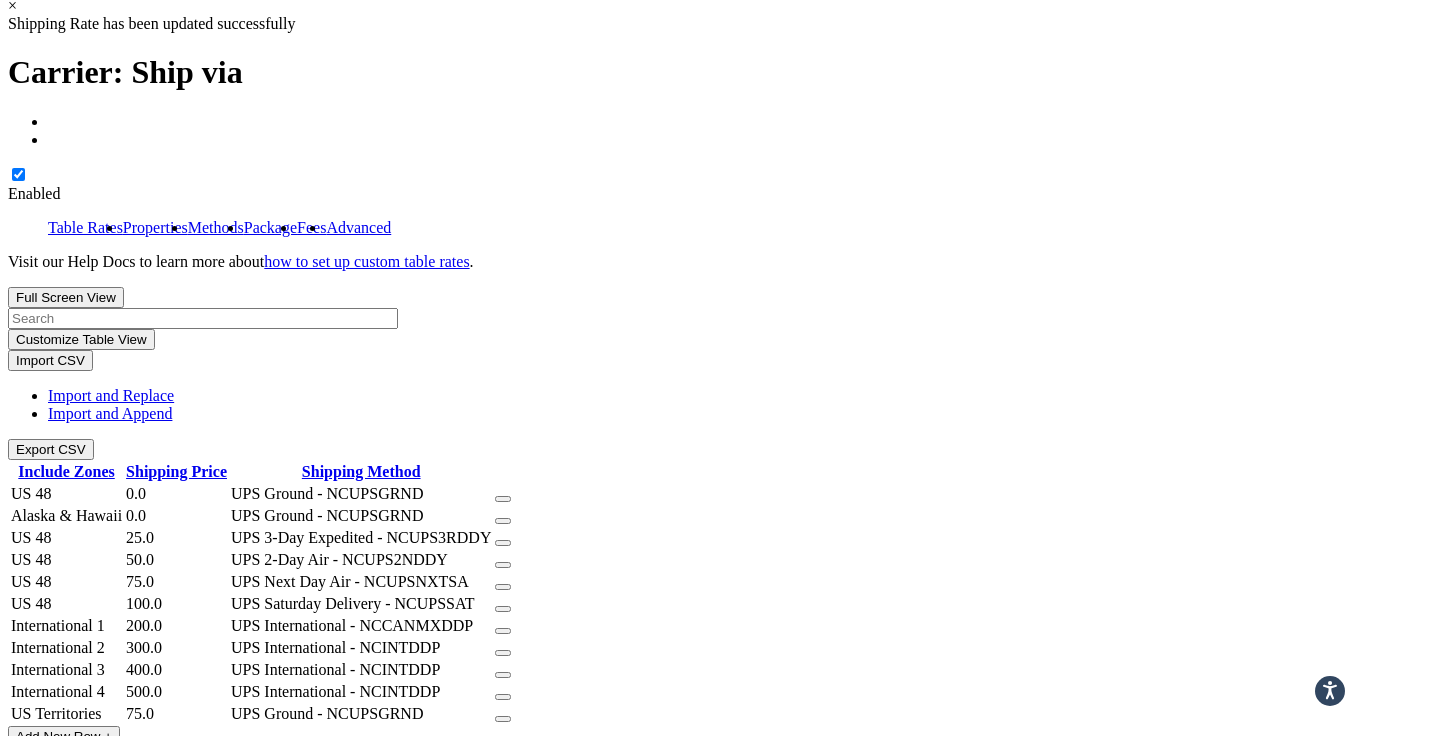 click on "Save" at bounding box center (31, 916) 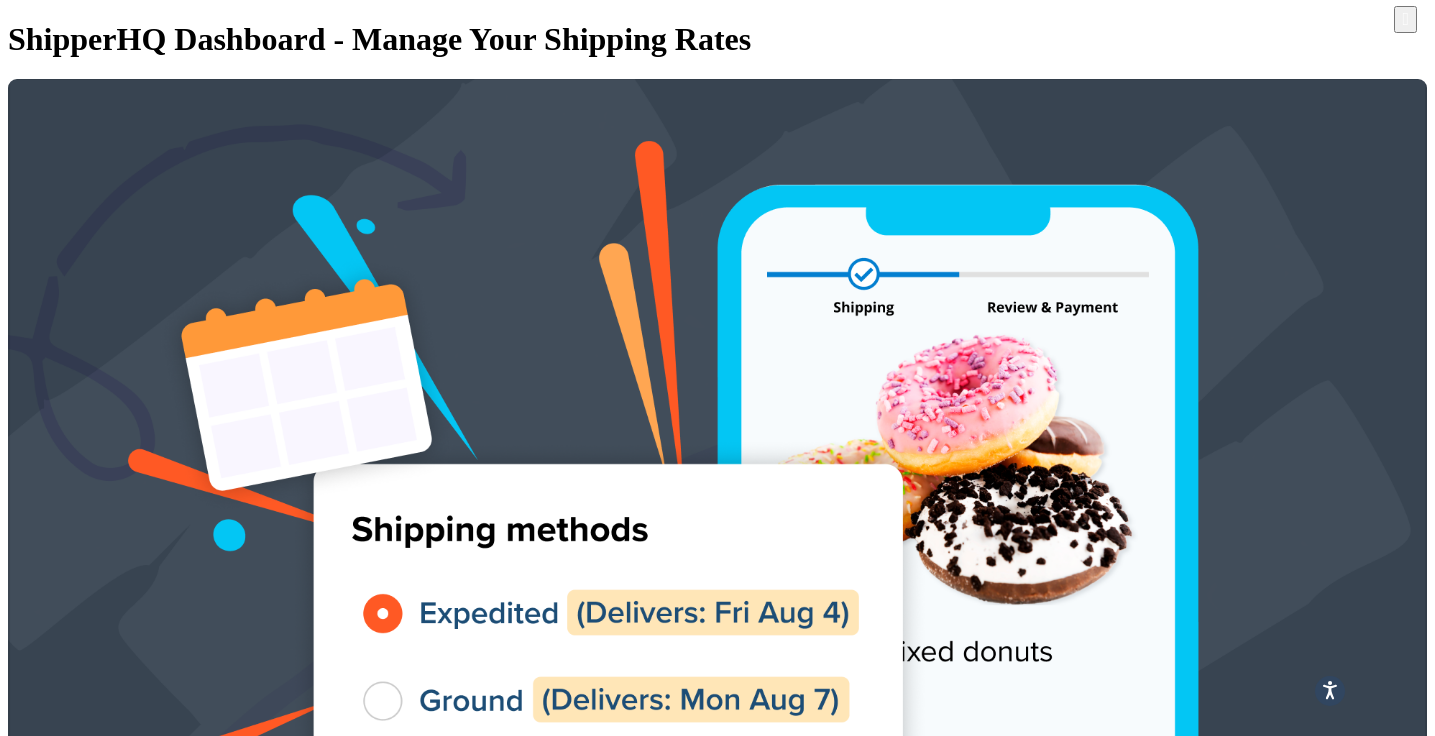 scroll, scrollTop: 156, scrollLeft: 0, axis: vertical 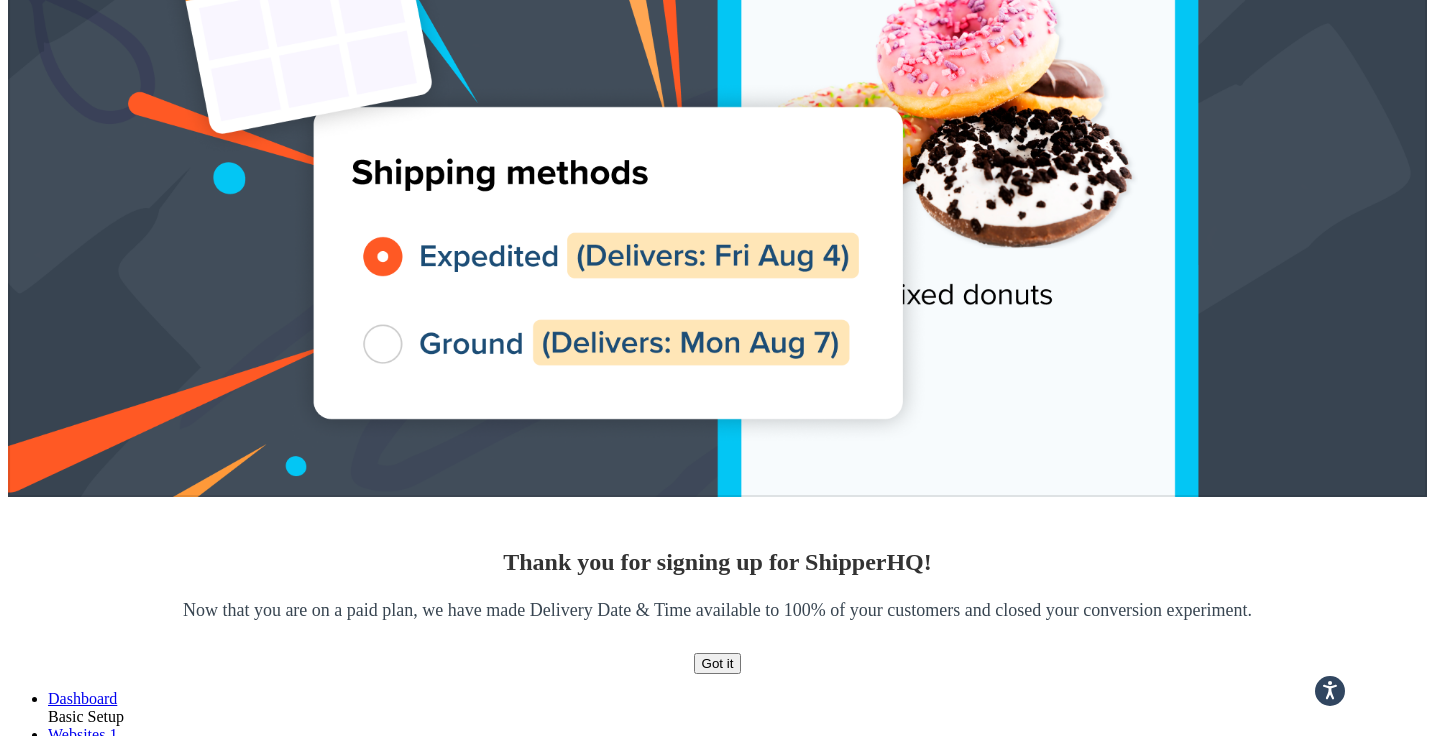 click on "Ship via" at bounding box center [281, 3147] 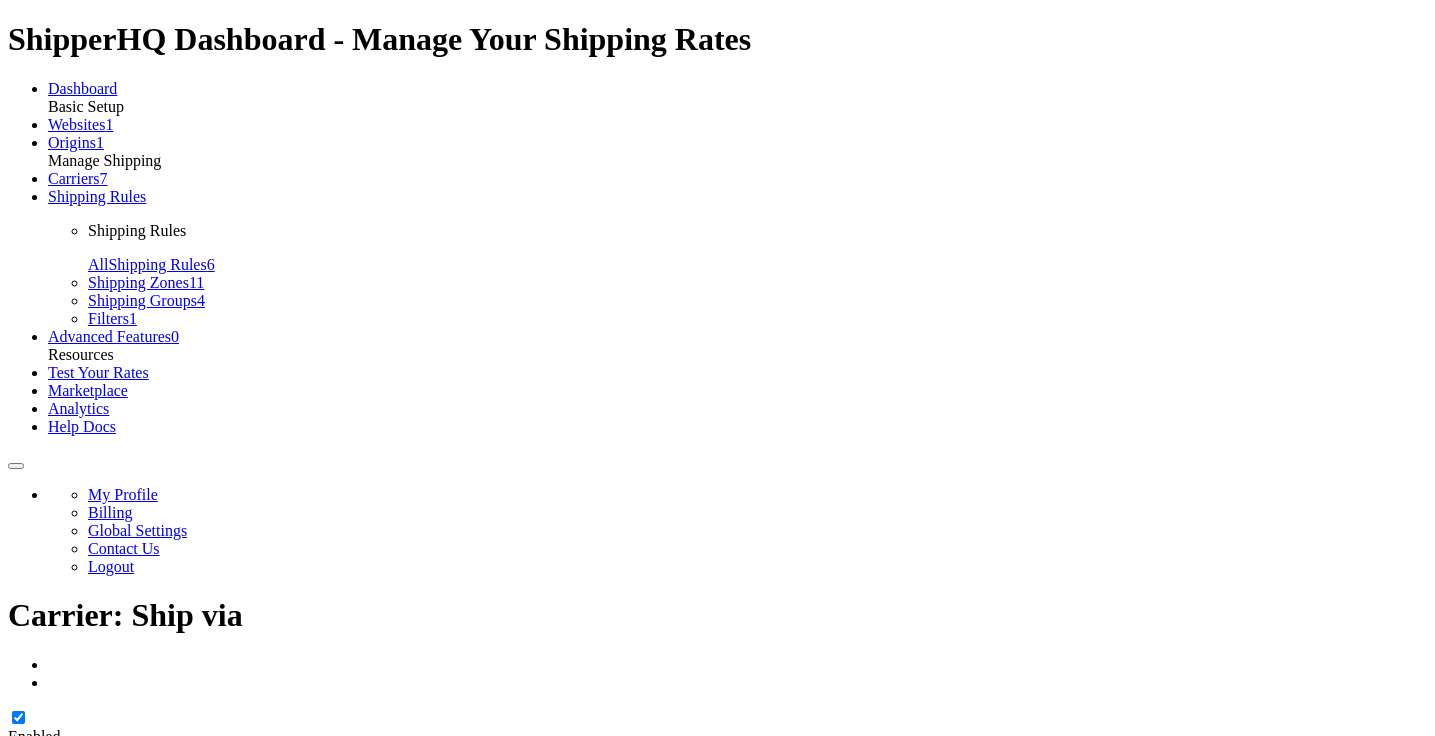 scroll, scrollTop: 0, scrollLeft: 0, axis: both 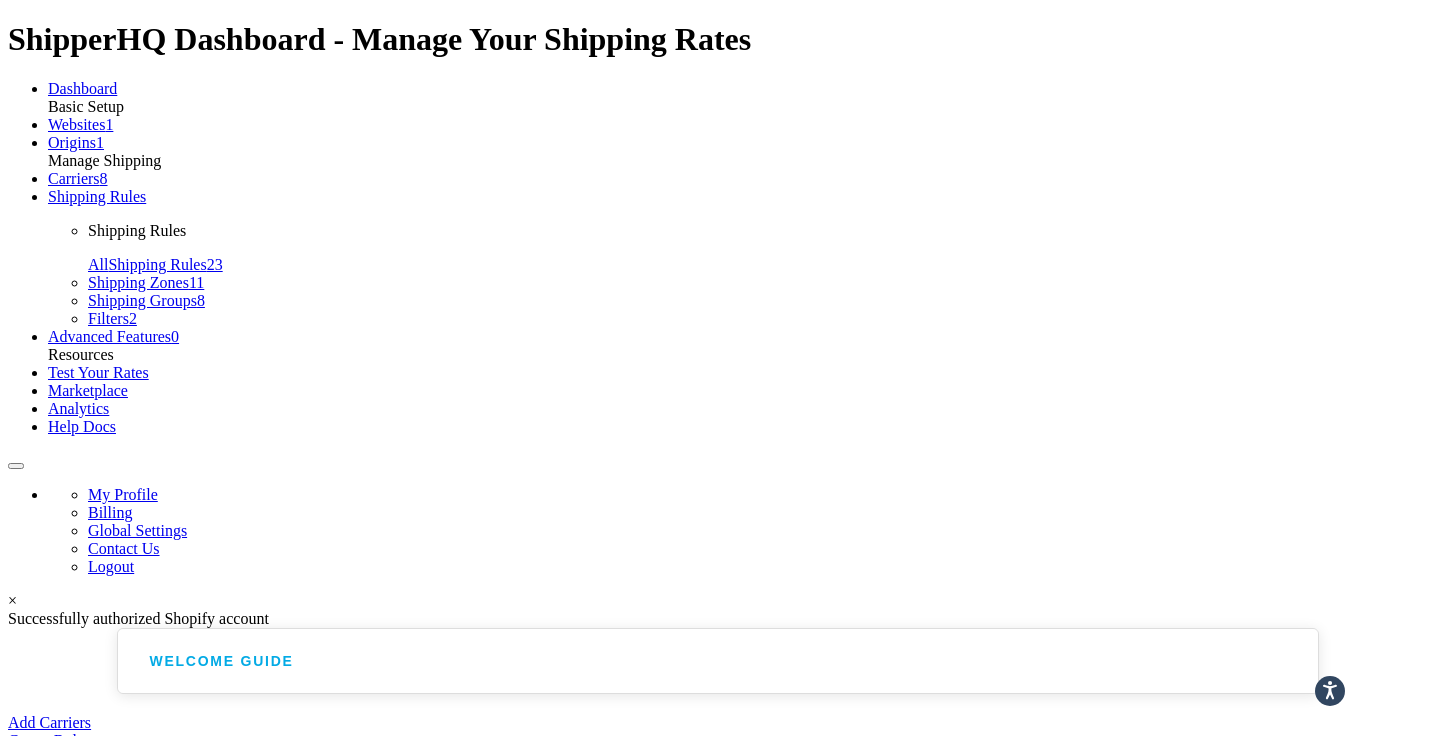 click on "Carriers" at bounding box center [74, 178] 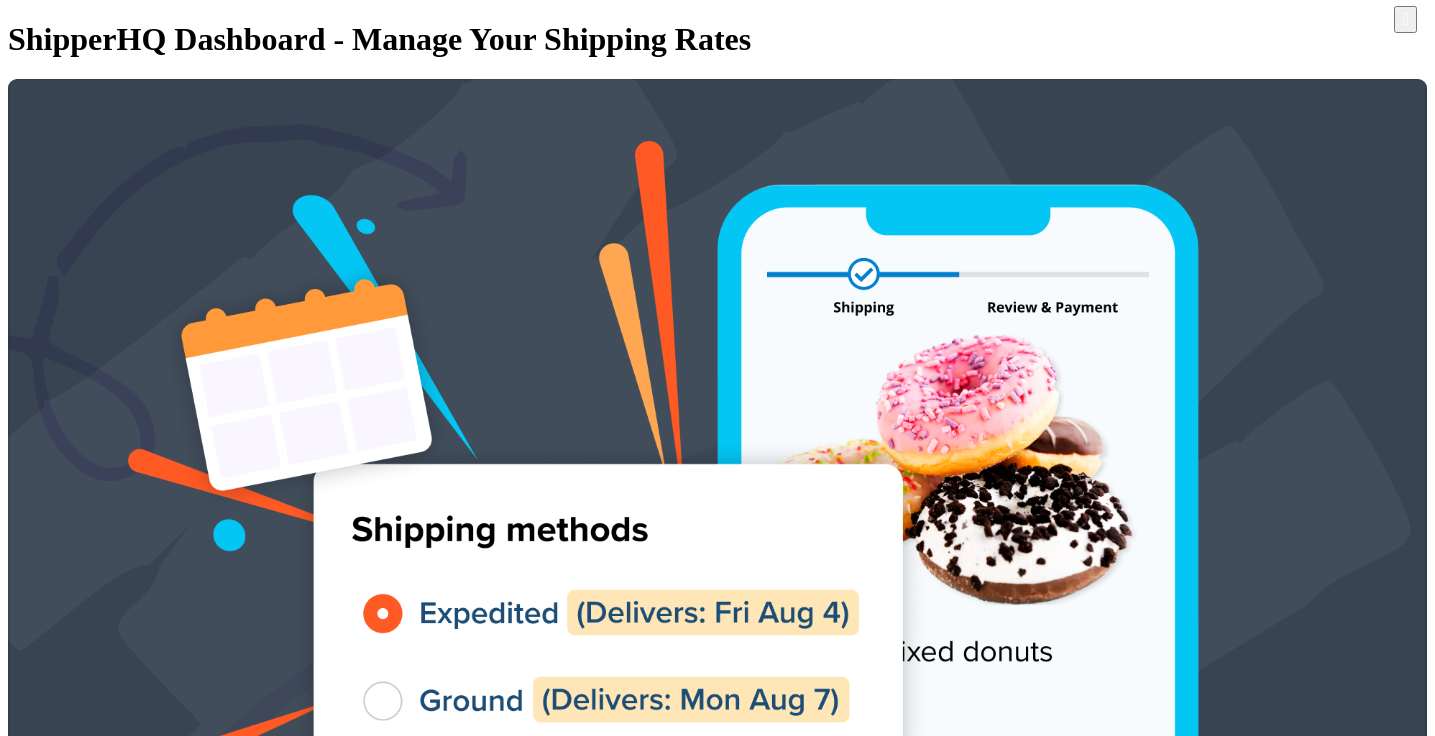 scroll, scrollTop: 0, scrollLeft: 0, axis: both 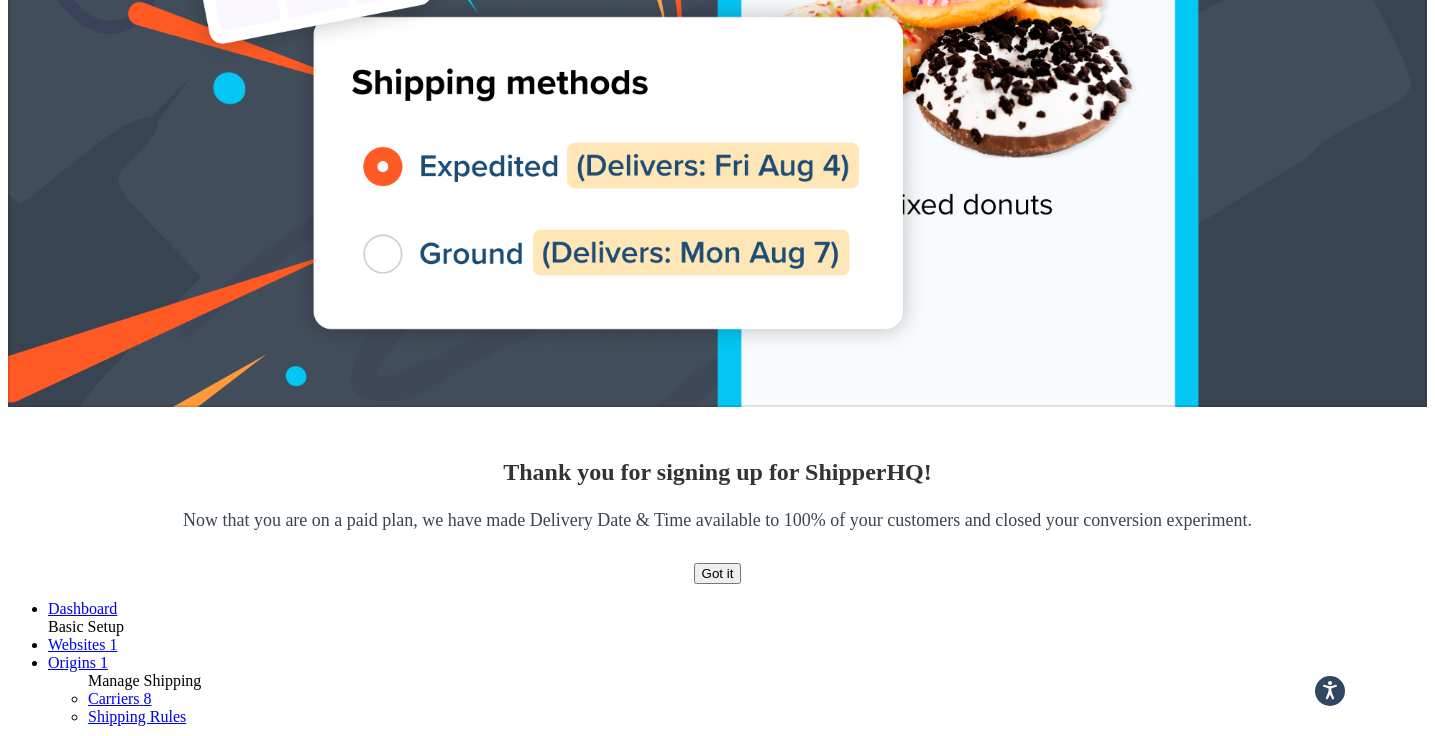 click on "Normal Rates {Mixed}" at bounding box center [294, 2963] 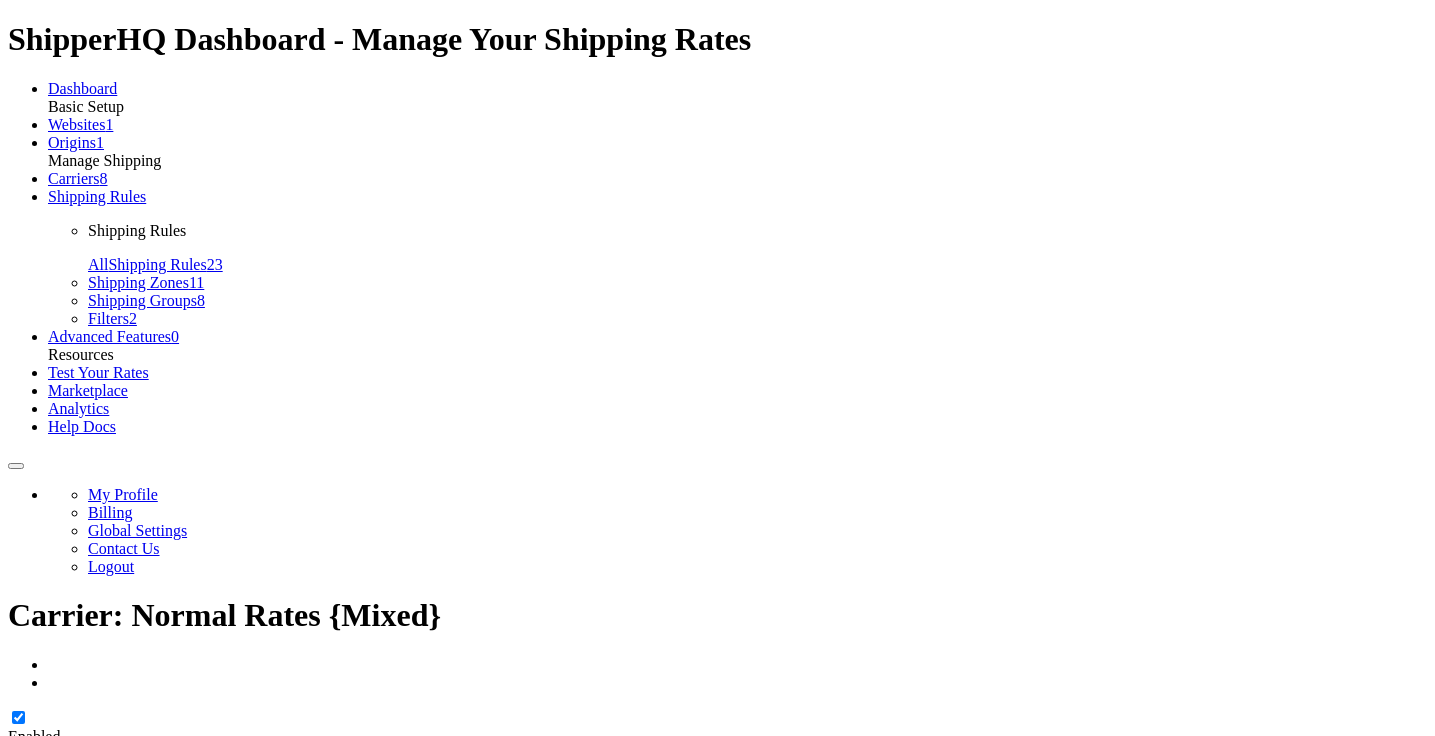 scroll, scrollTop: 0, scrollLeft: 0, axis: both 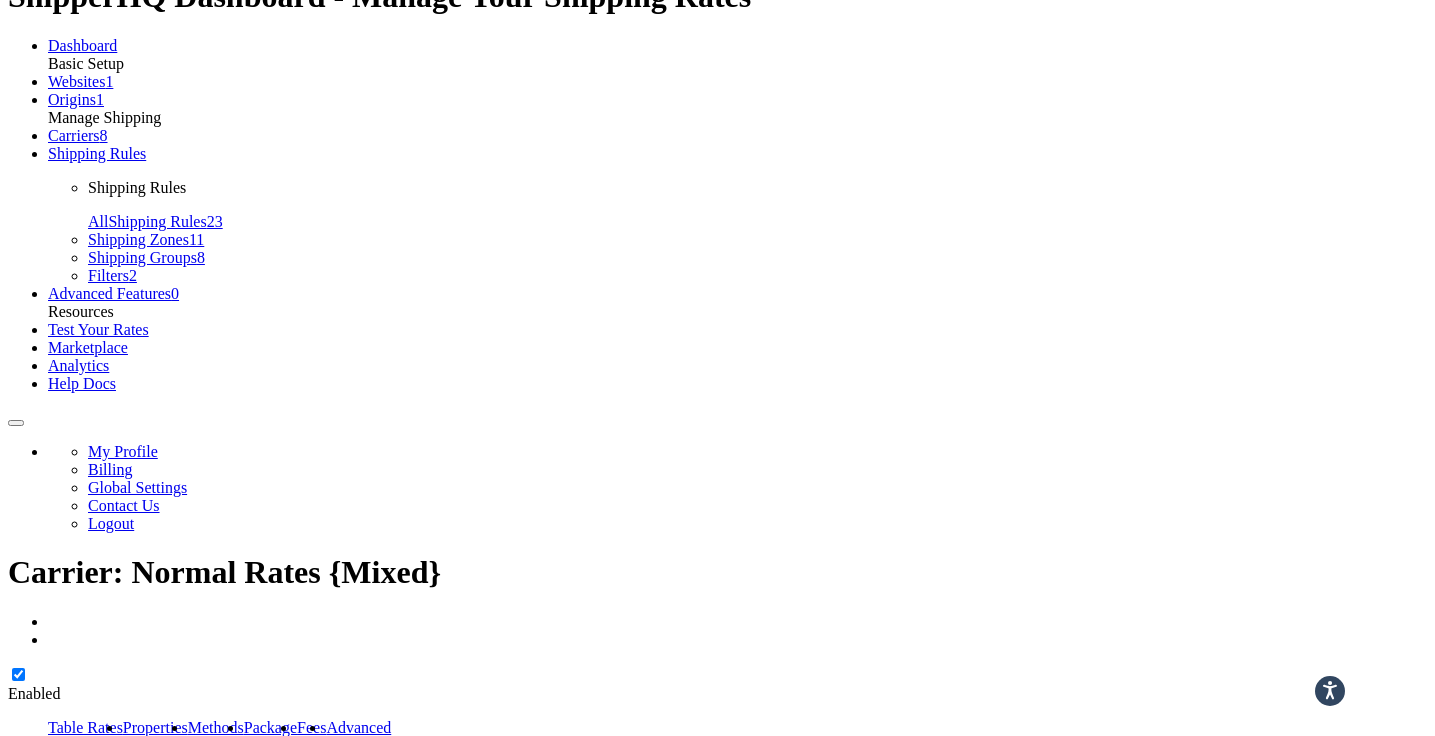 click on "Import CSV" at bounding box center (50, 860) 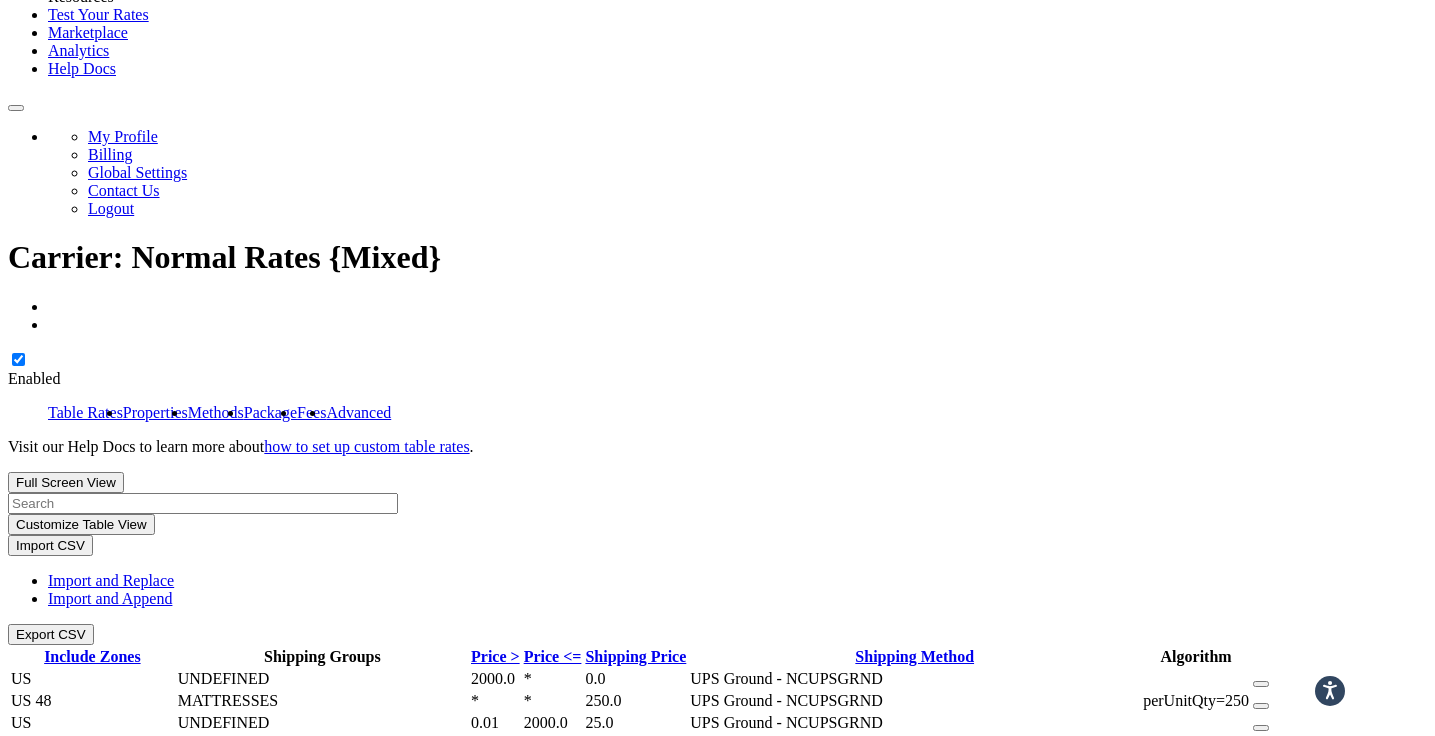 scroll, scrollTop: 347, scrollLeft: 0, axis: vertical 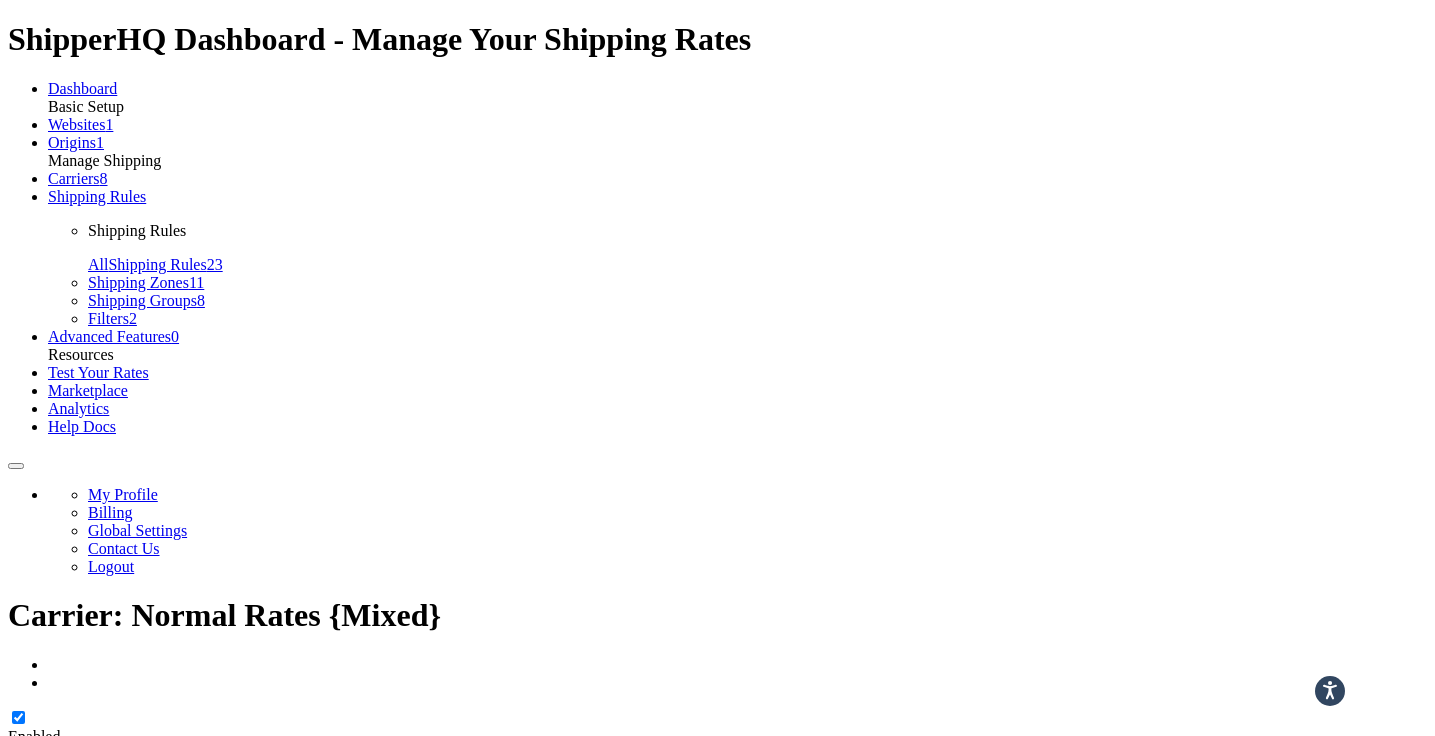 click on "Import CSV" at bounding box center [50, 903] 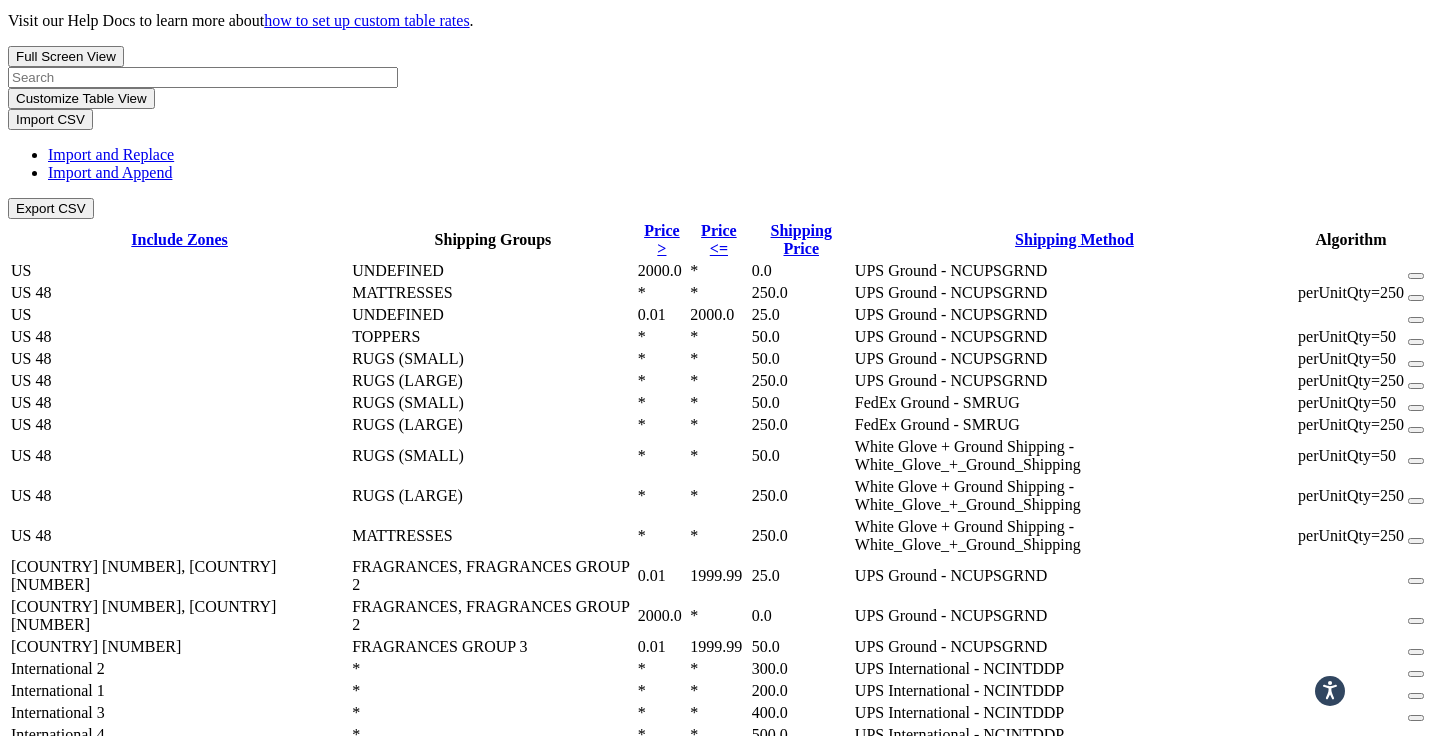 scroll, scrollTop: 987, scrollLeft: 0, axis: vertical 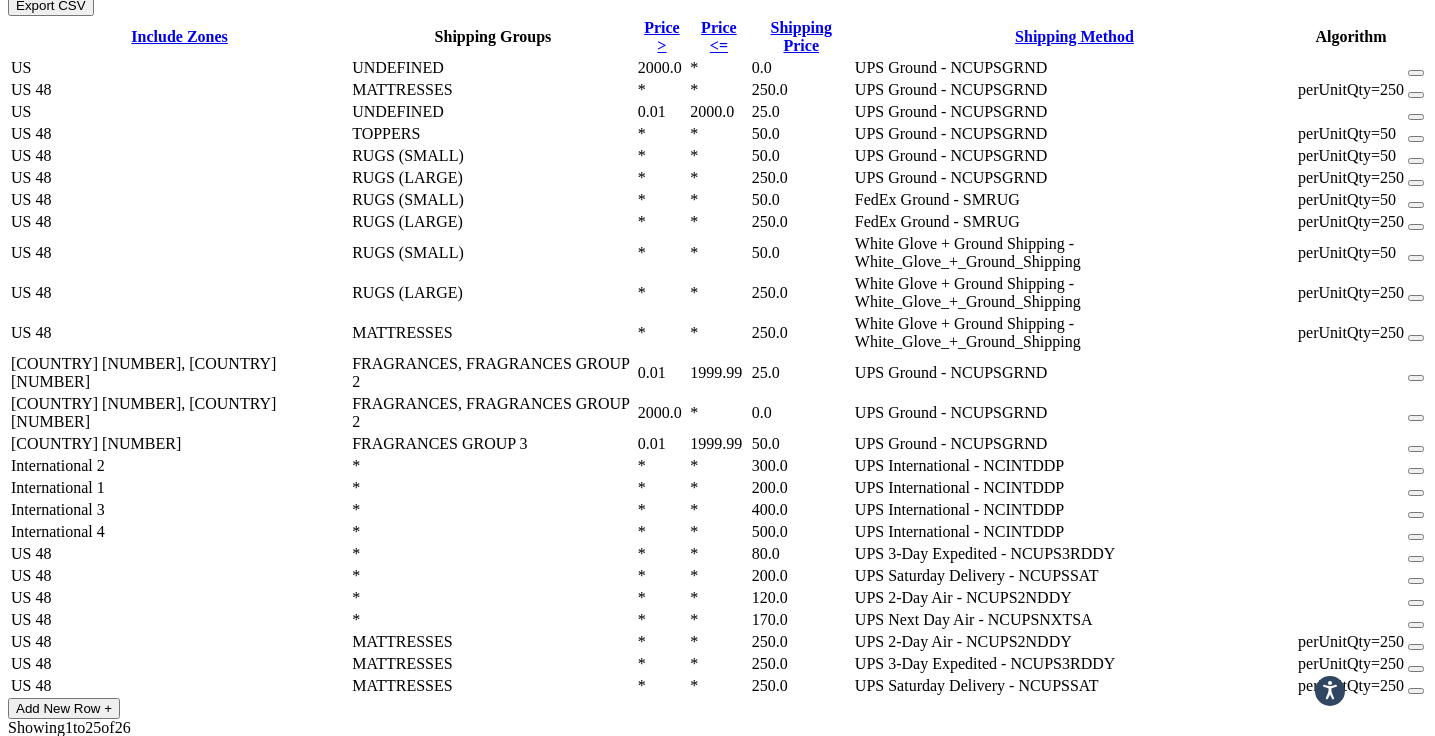 click on "2" at bounding box center (76, 761) 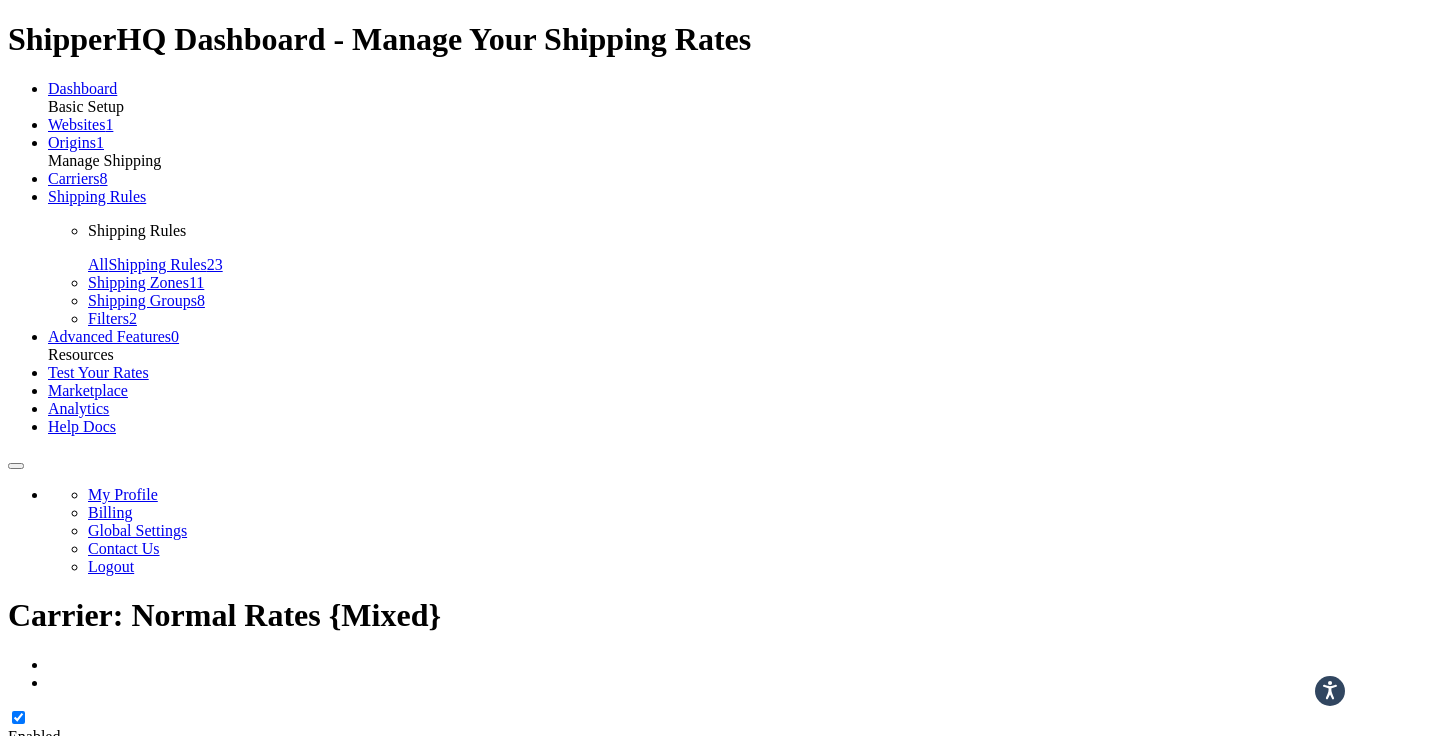 click on "1" at bounding box center [76, 1112] 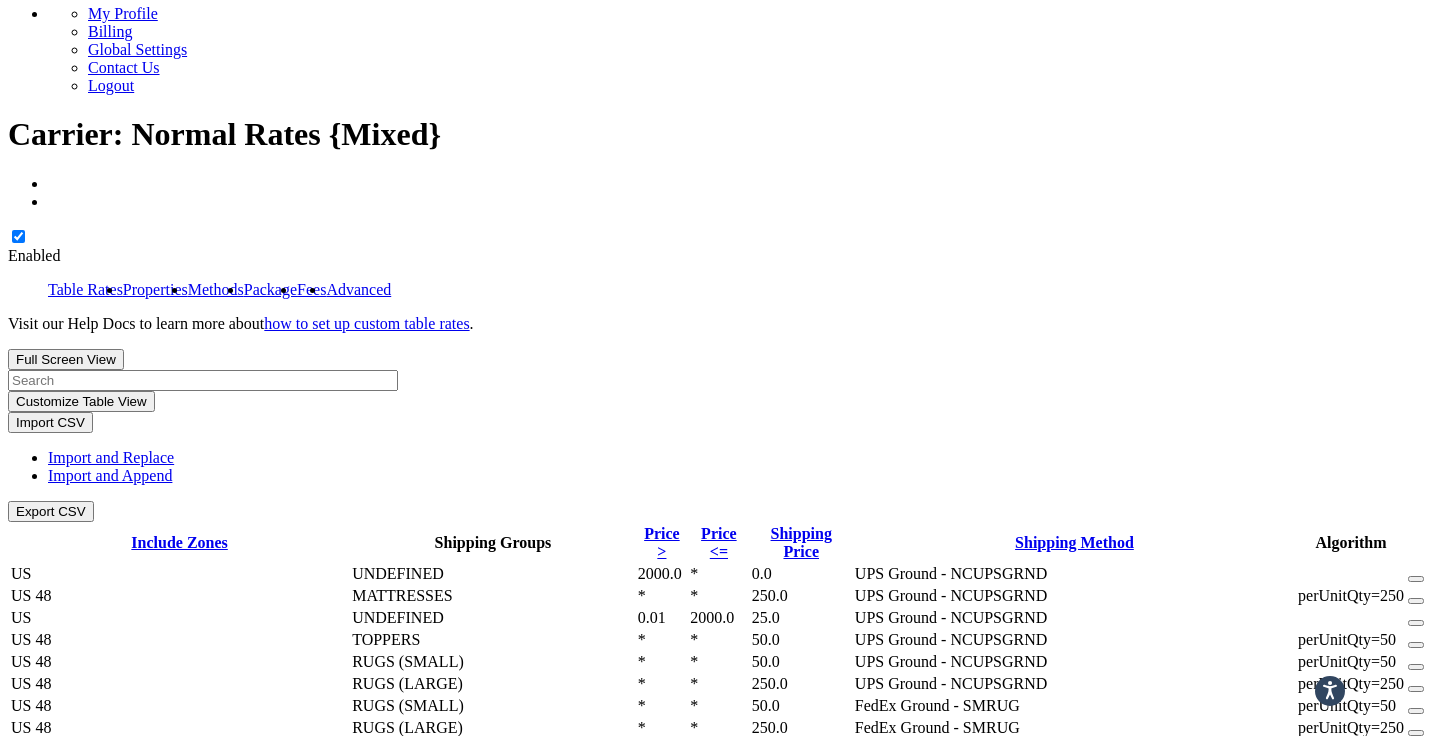scroll, scrollTop: 543, scrollLeft: 0, axis: vertical 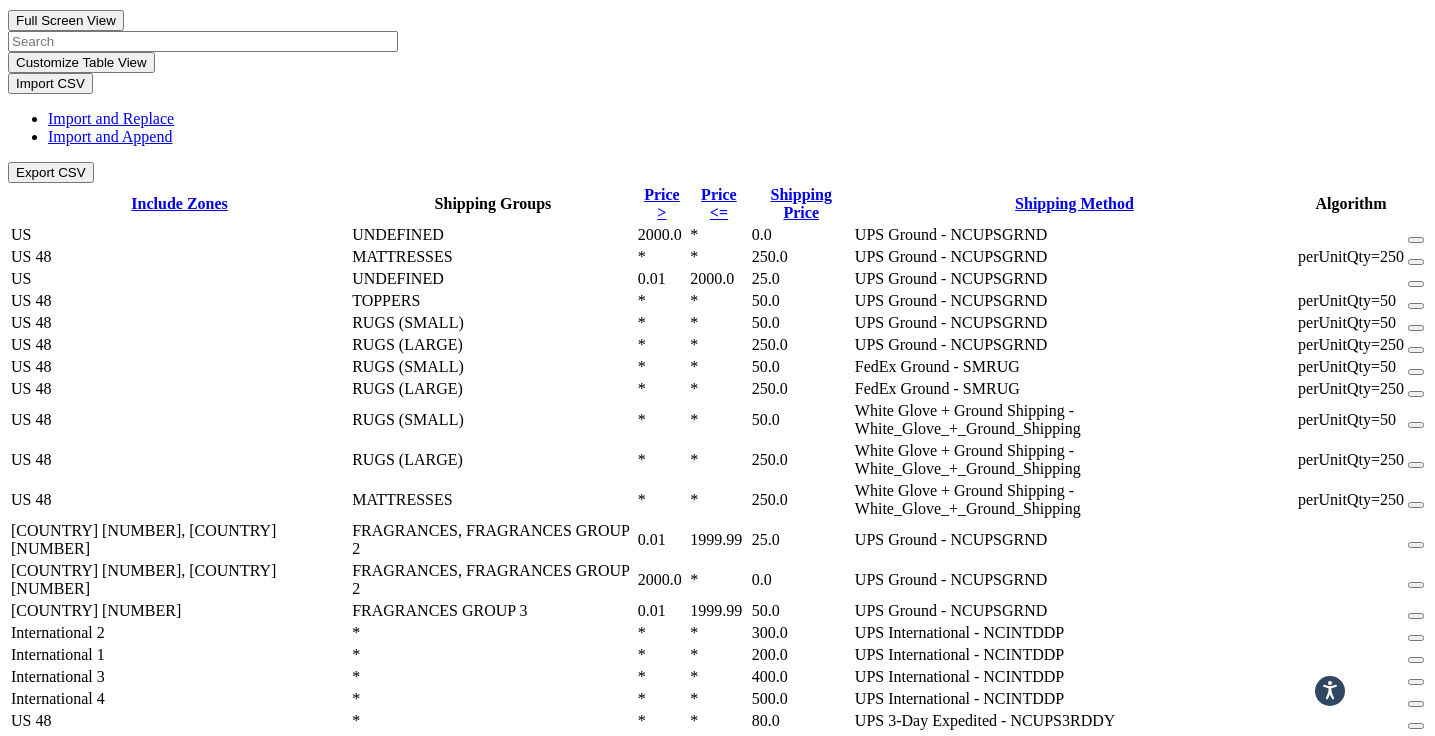 click on "UPS International - NCINTDDP" at bounding box center (1074, 235) 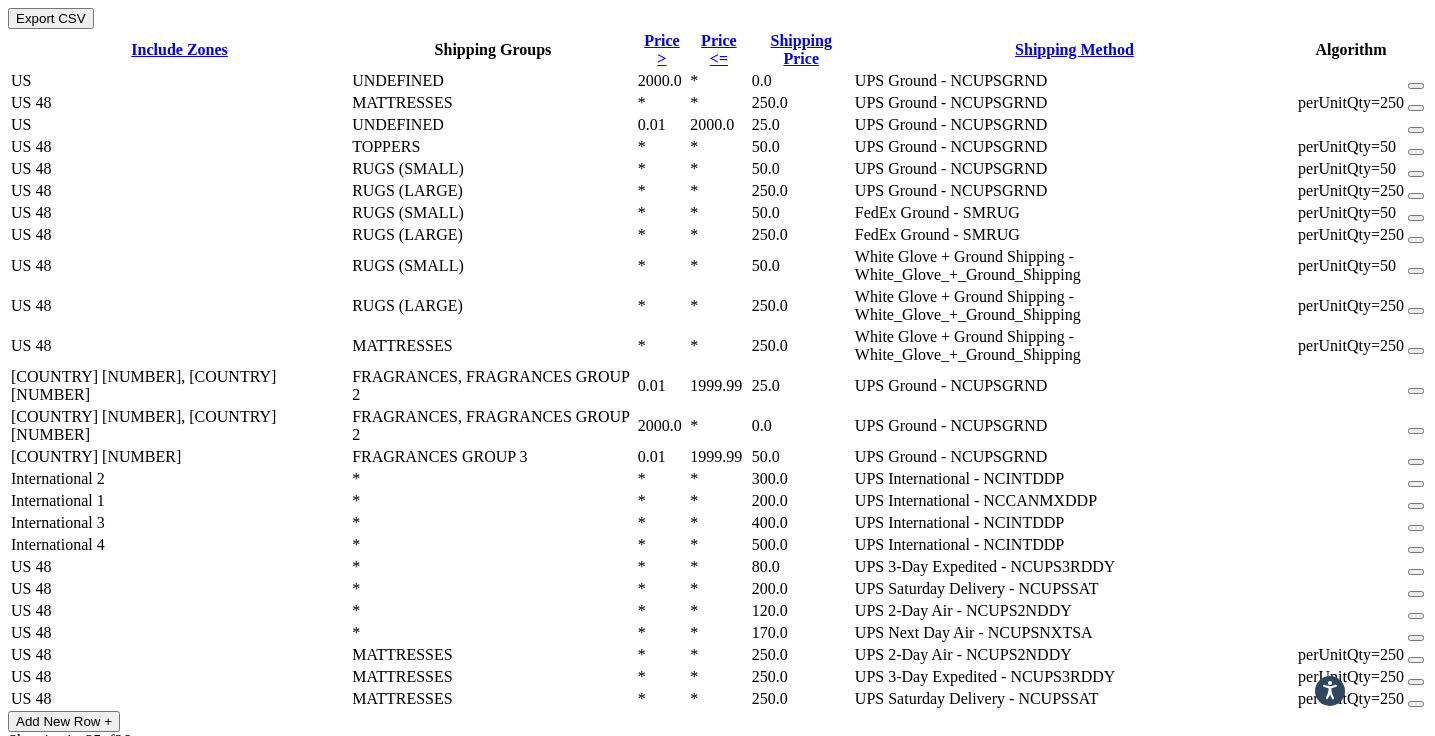 scroll, scrollTop: 987, scrollLeft: 0, axis: vertical 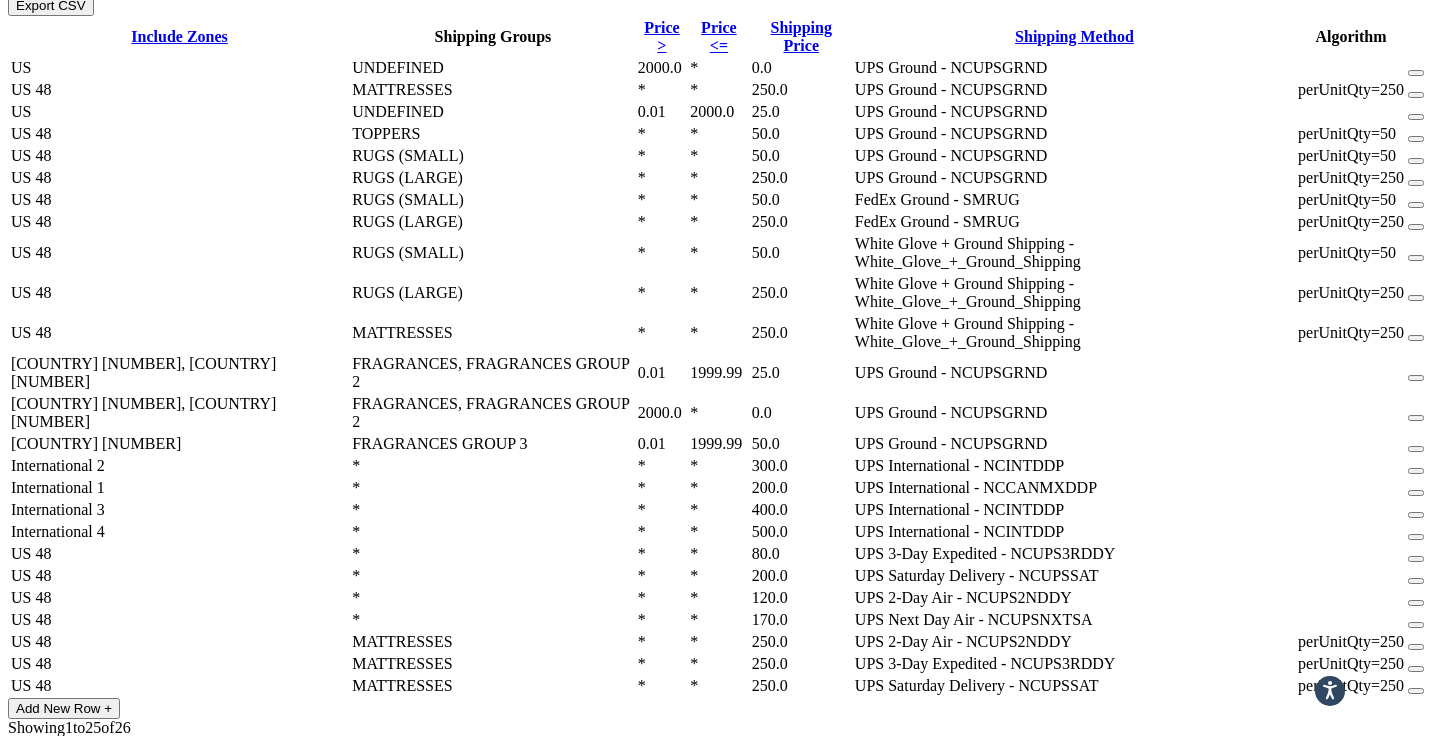 click on "Save" at bounding box center [31, 906] 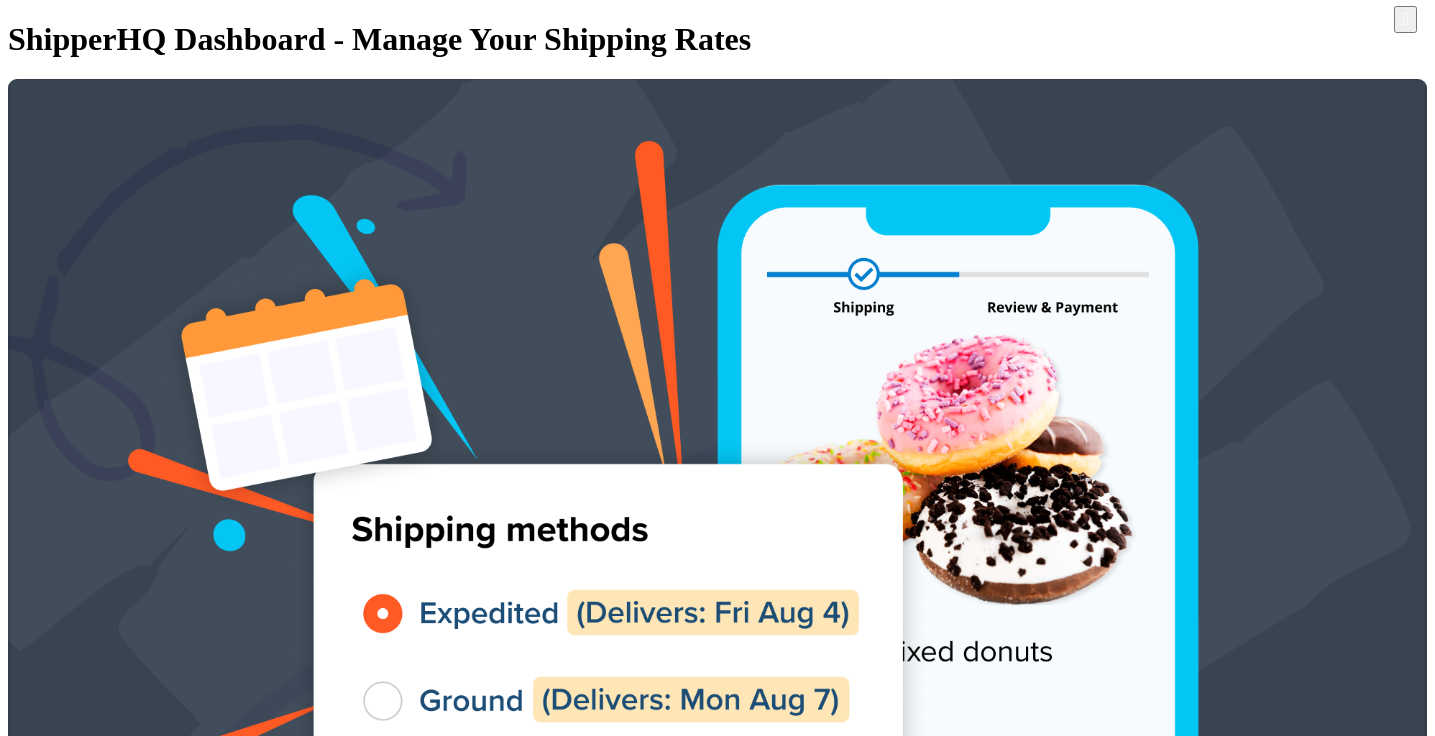 scroll, scrollTop: 0, scrollLeft: 0, axis: both 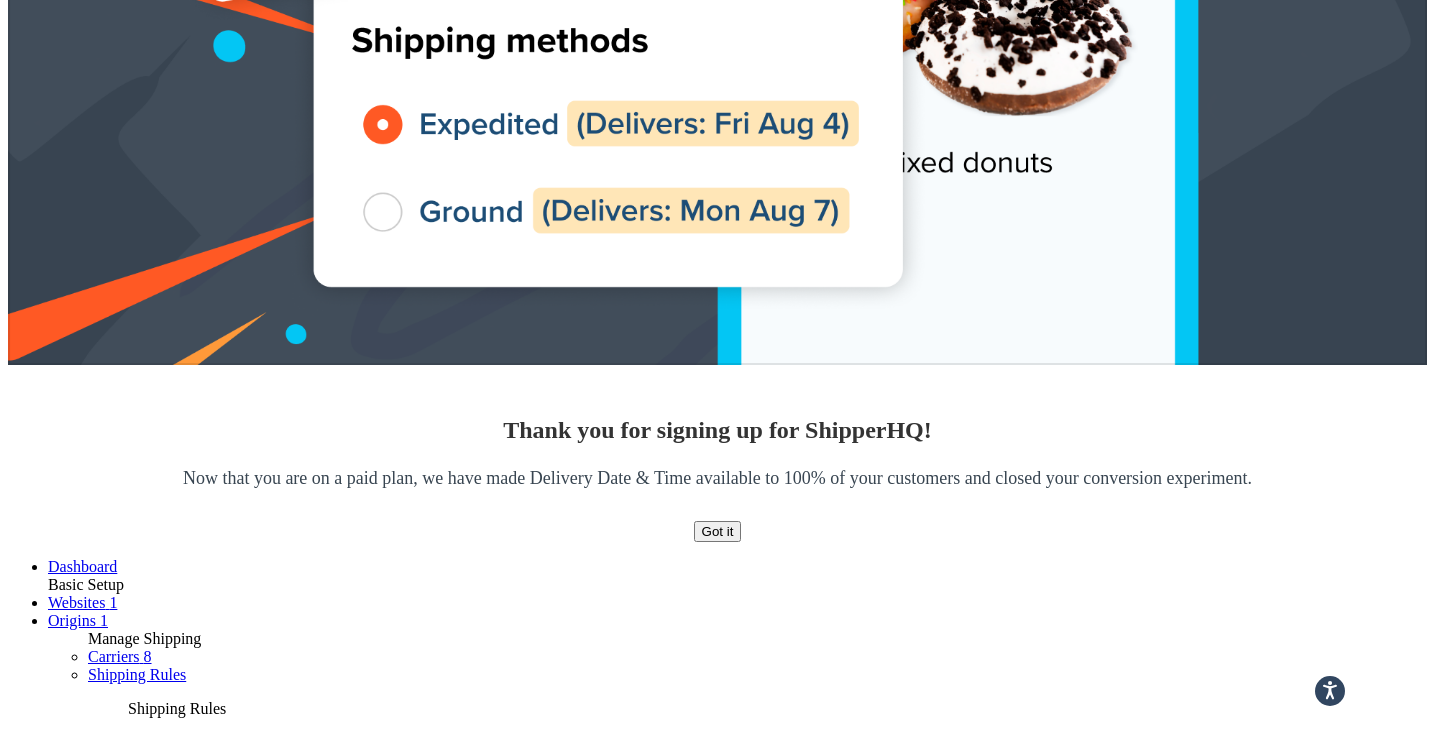 click on "Normal Rates (Non Mattress)" at bounding box center [276, 2997] 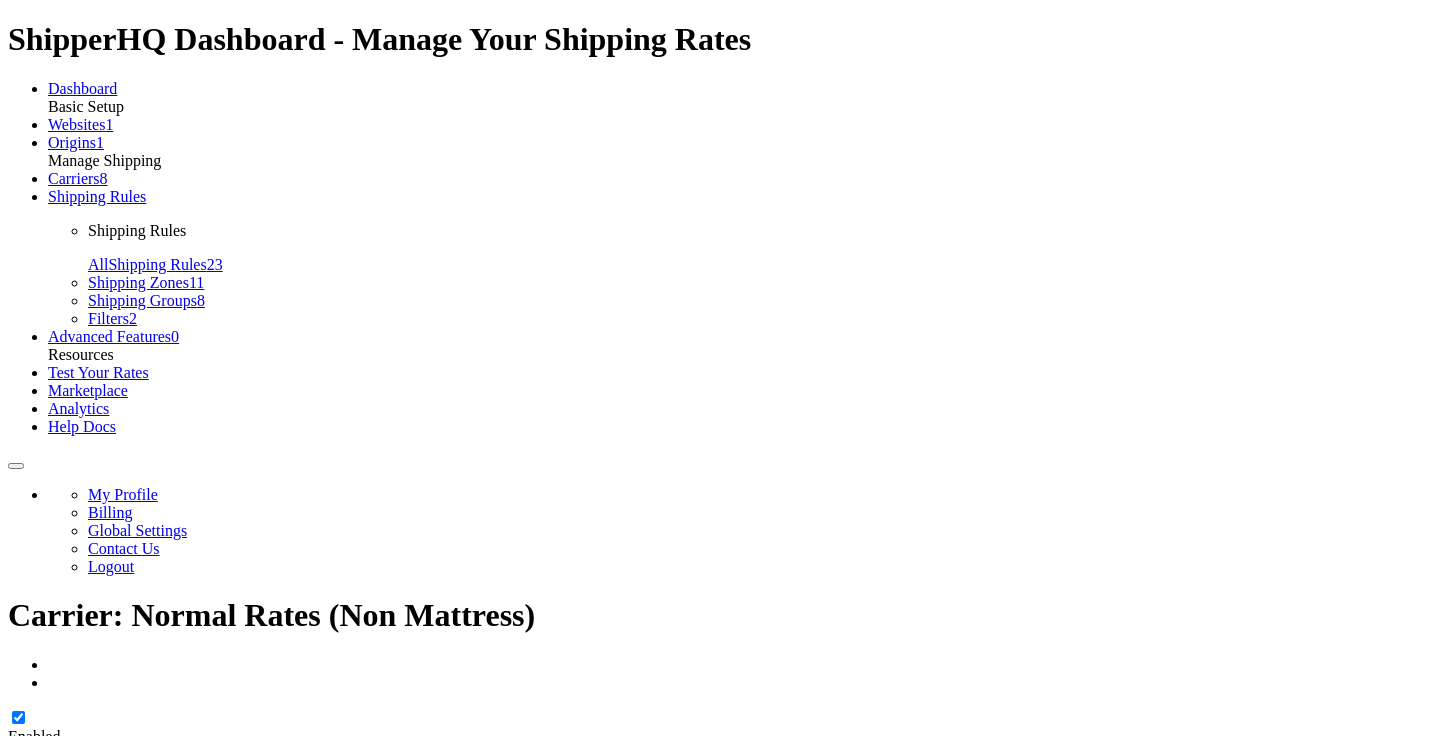 scroll, scrollTop: 0, scrollLeft: 0, axis: both 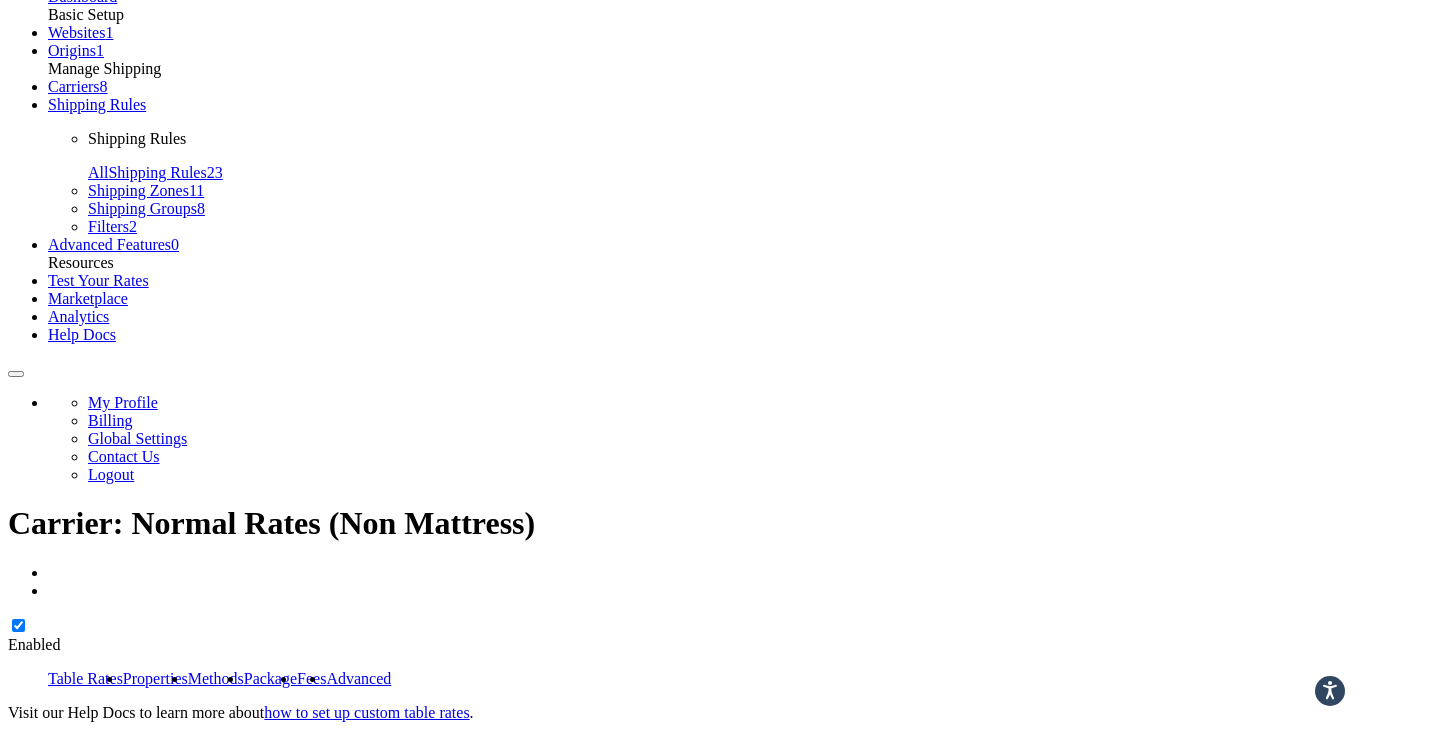 click on "Import CSV" at bounding box center (50, 811) 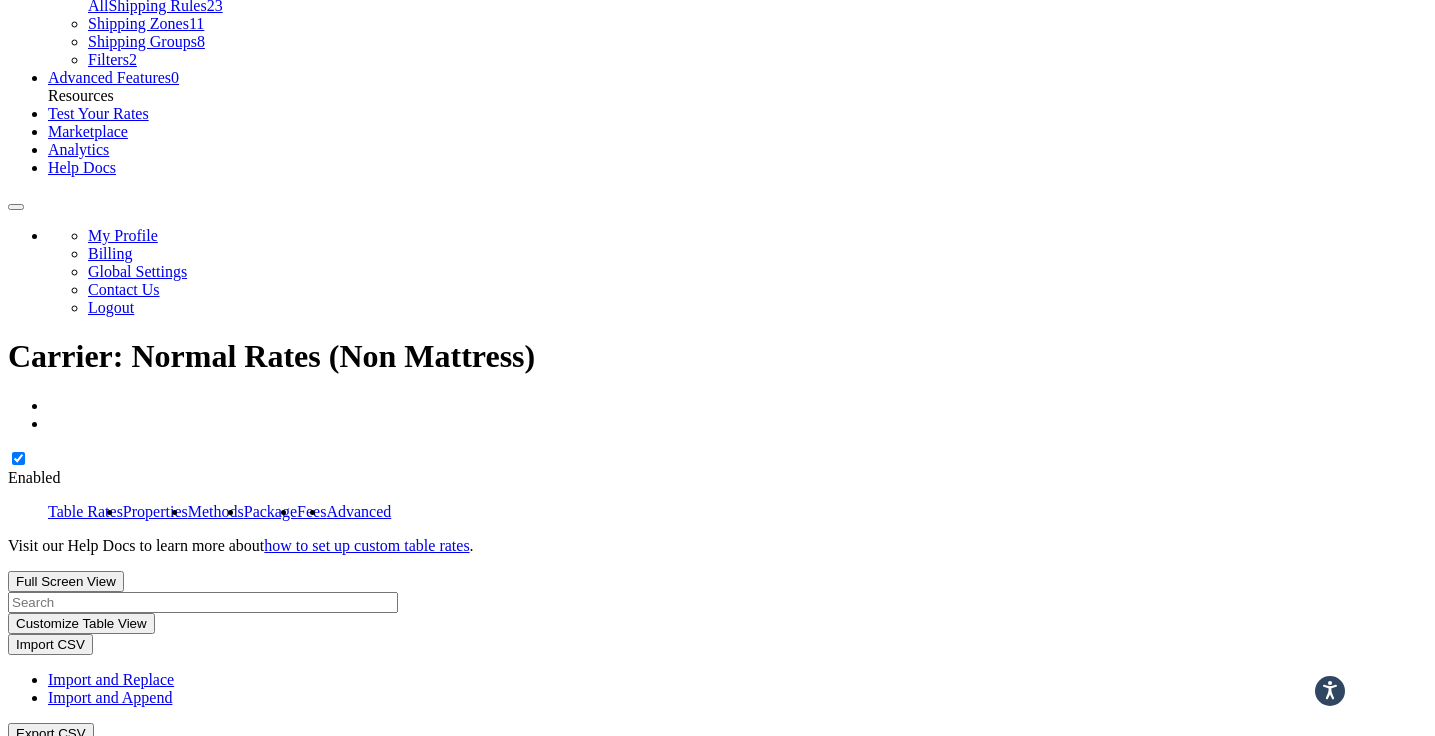 scroll, scrollTop: 256, scrollLeft: 0, axis: vertical 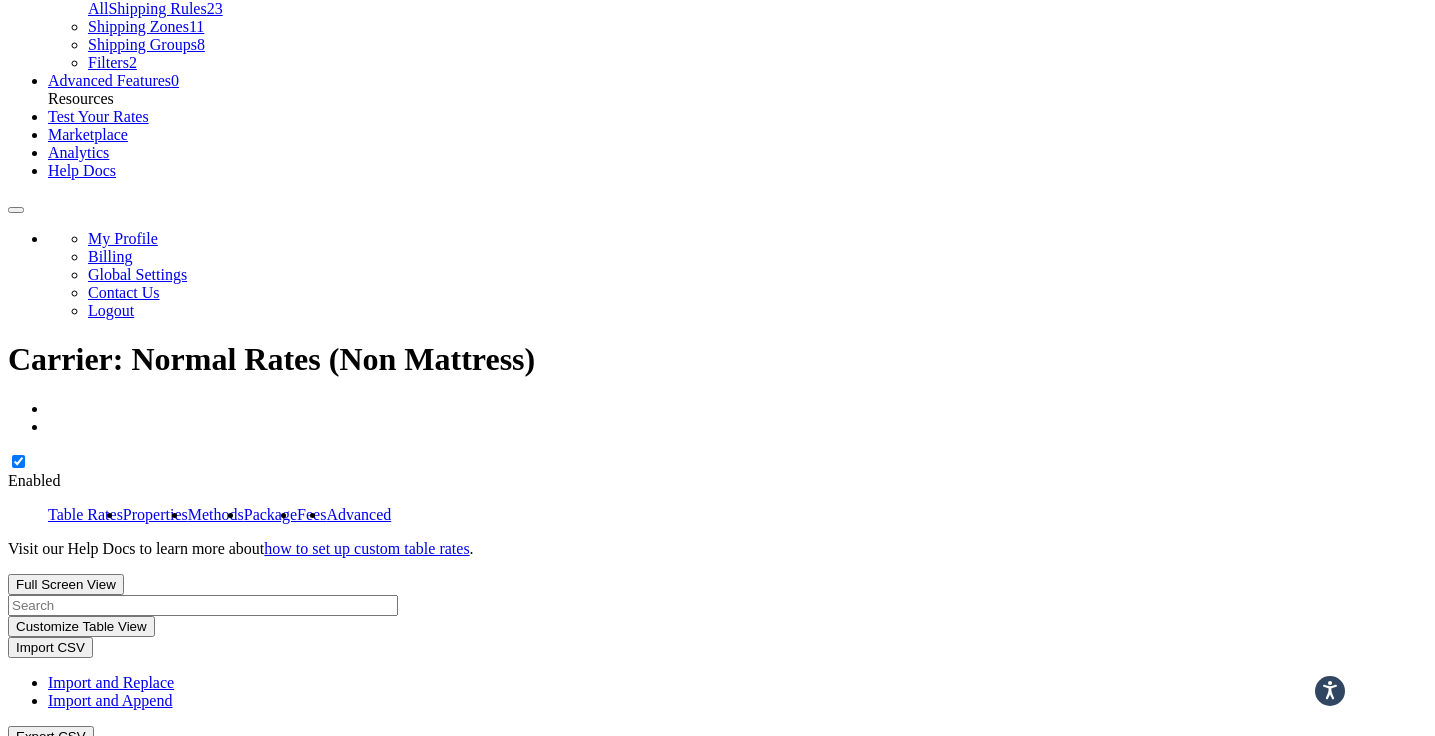 click on "UPS International - NCCANMXDDP" at bounding box center (791, 781) 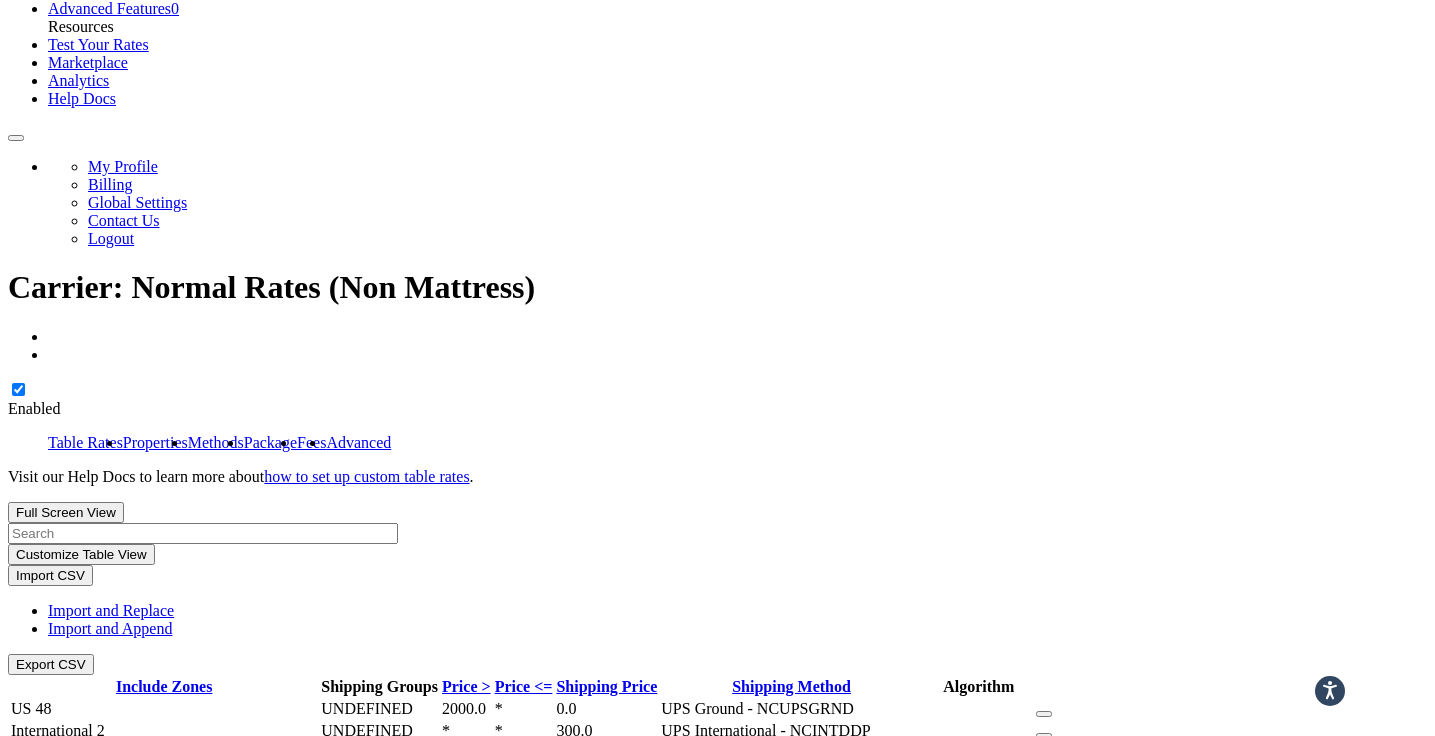click on "UPS International - NCCANMXDDP" at bounding box center [791, 709] 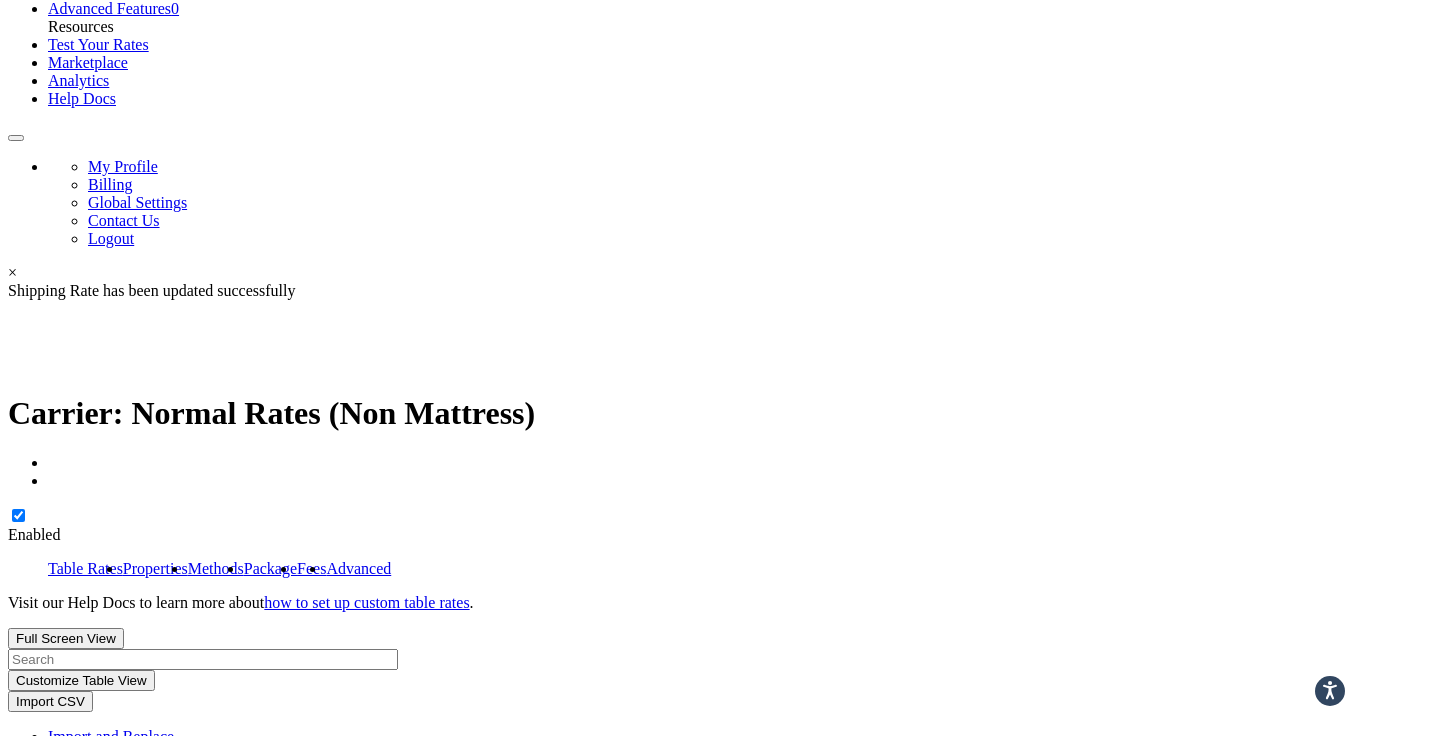 scroll, scrollTop: 476, scrollLeft: 0, axis: vertical 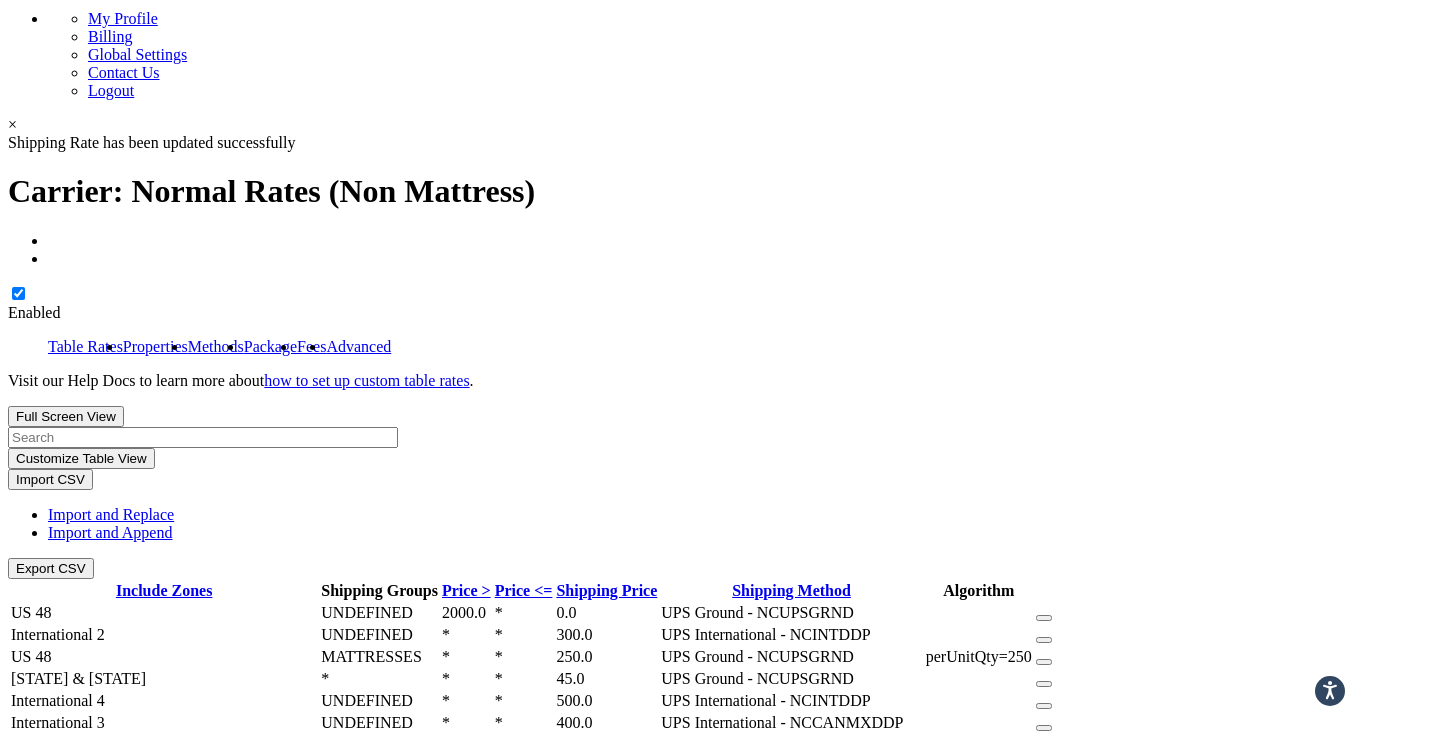 click on "UPS International - NCCANMXDDP" at bounding box center [791, 613] 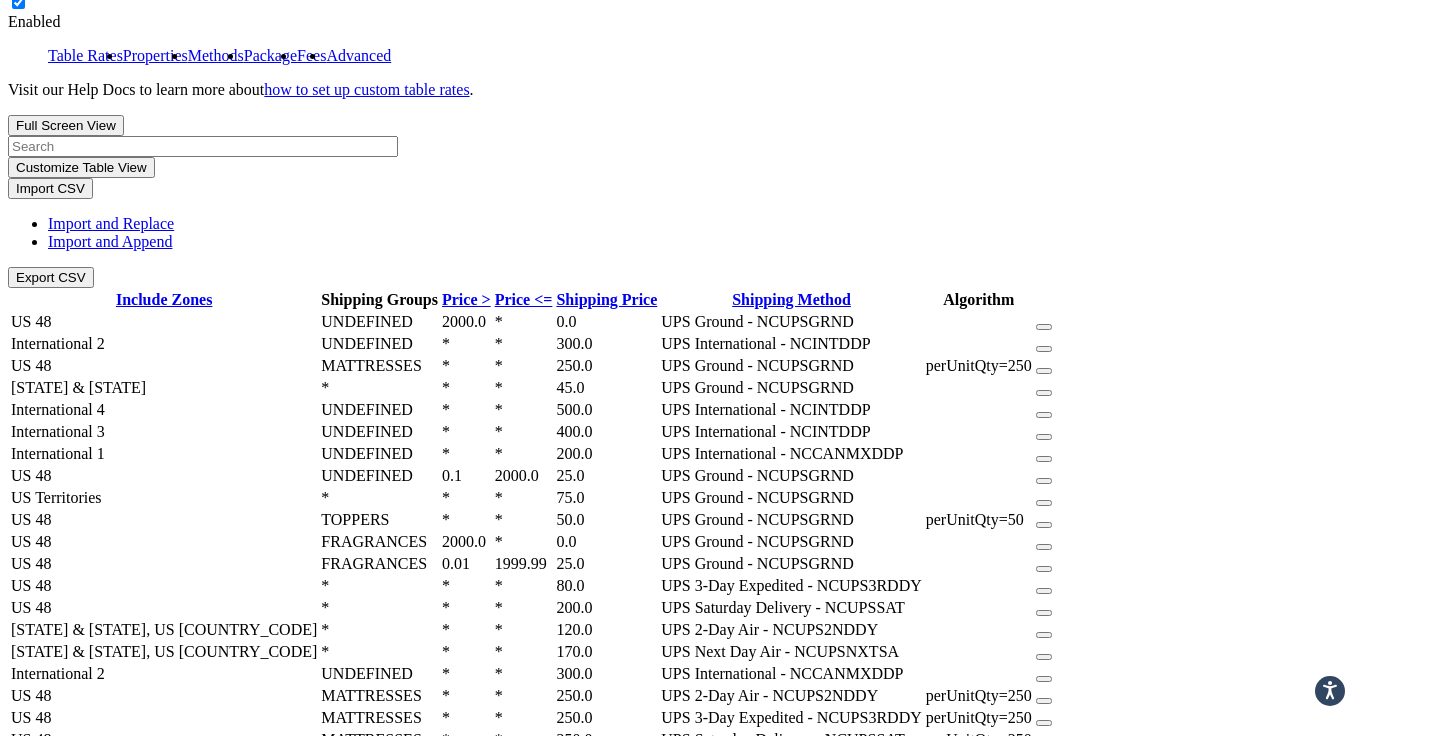scroll, scrollTop: 829, scrollLeft: 0, axis: vertical 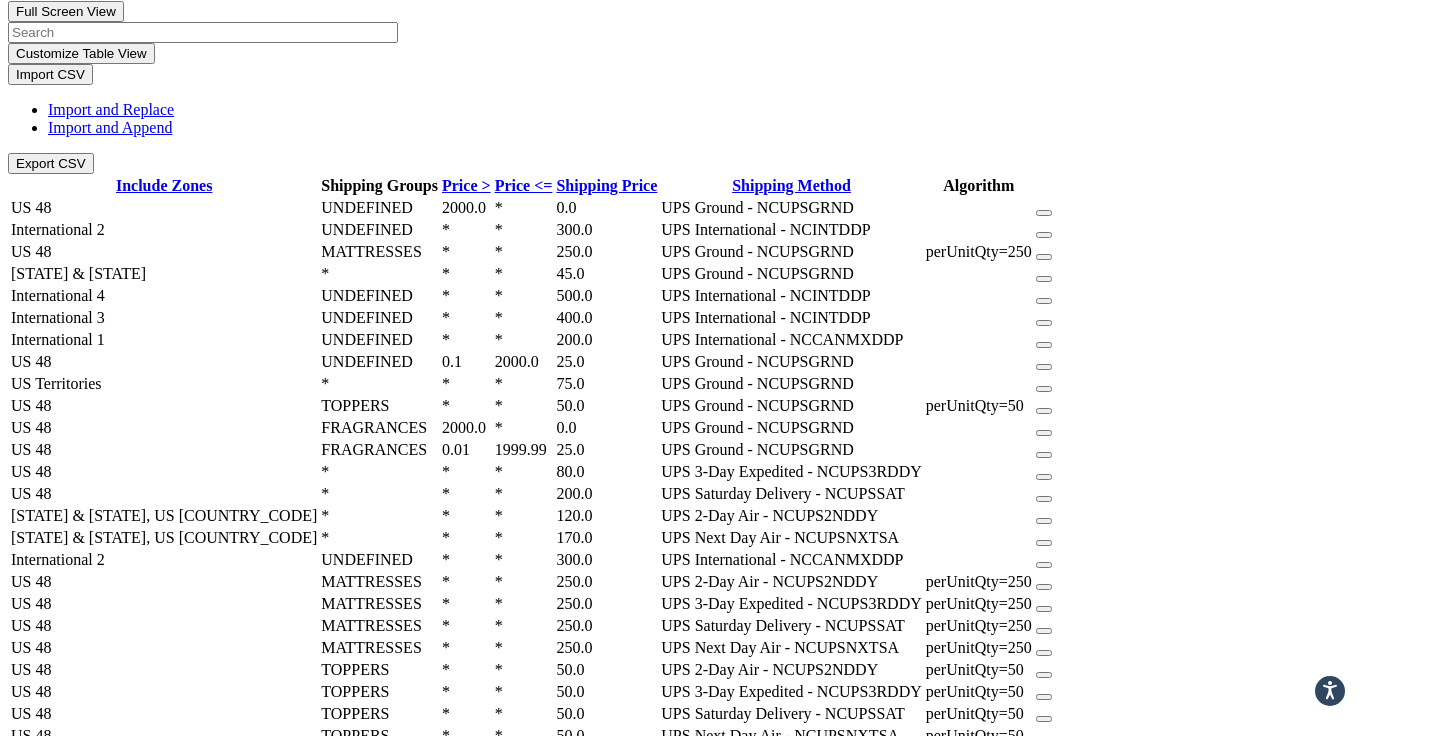 click on "Save" at bounding box center [31, 938] 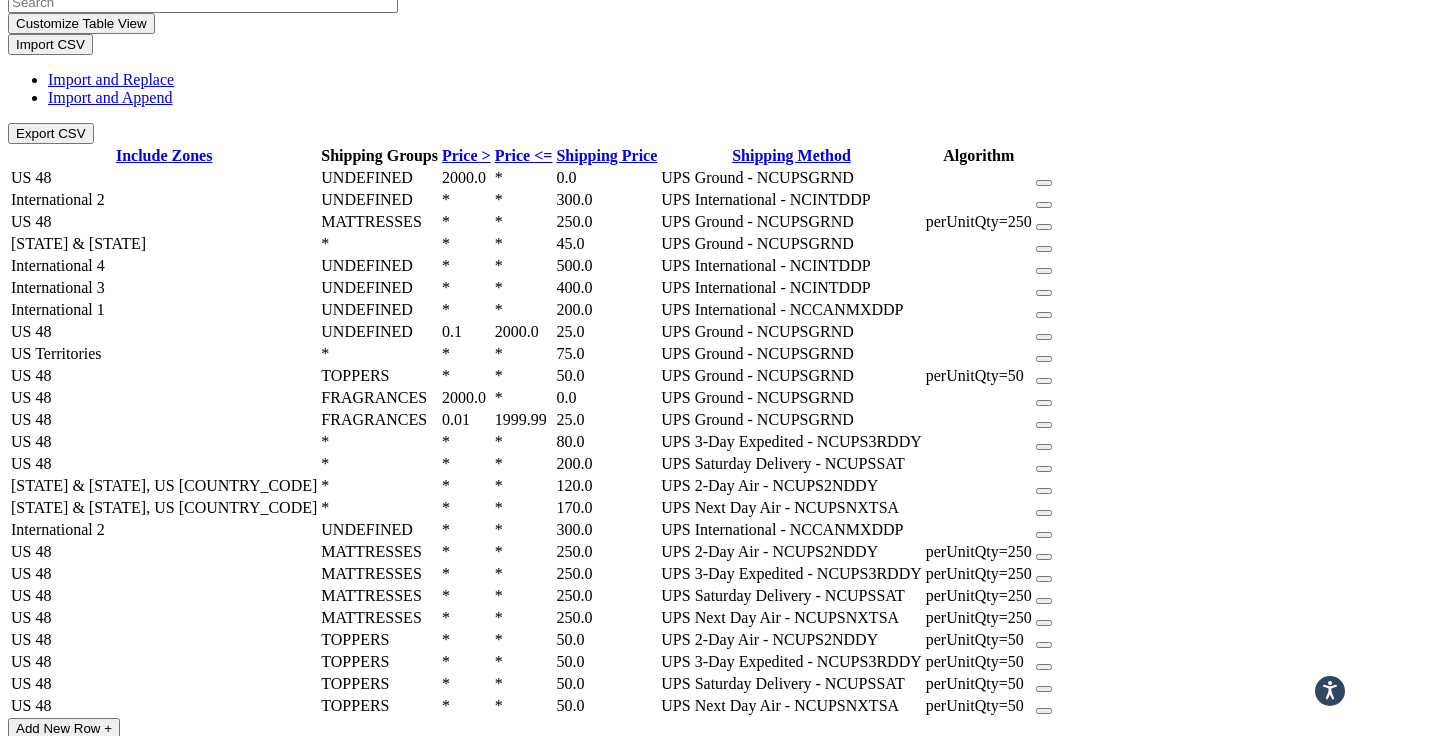 scroll, scrollTop: 887, scrollLeft: 0, axis: vertical 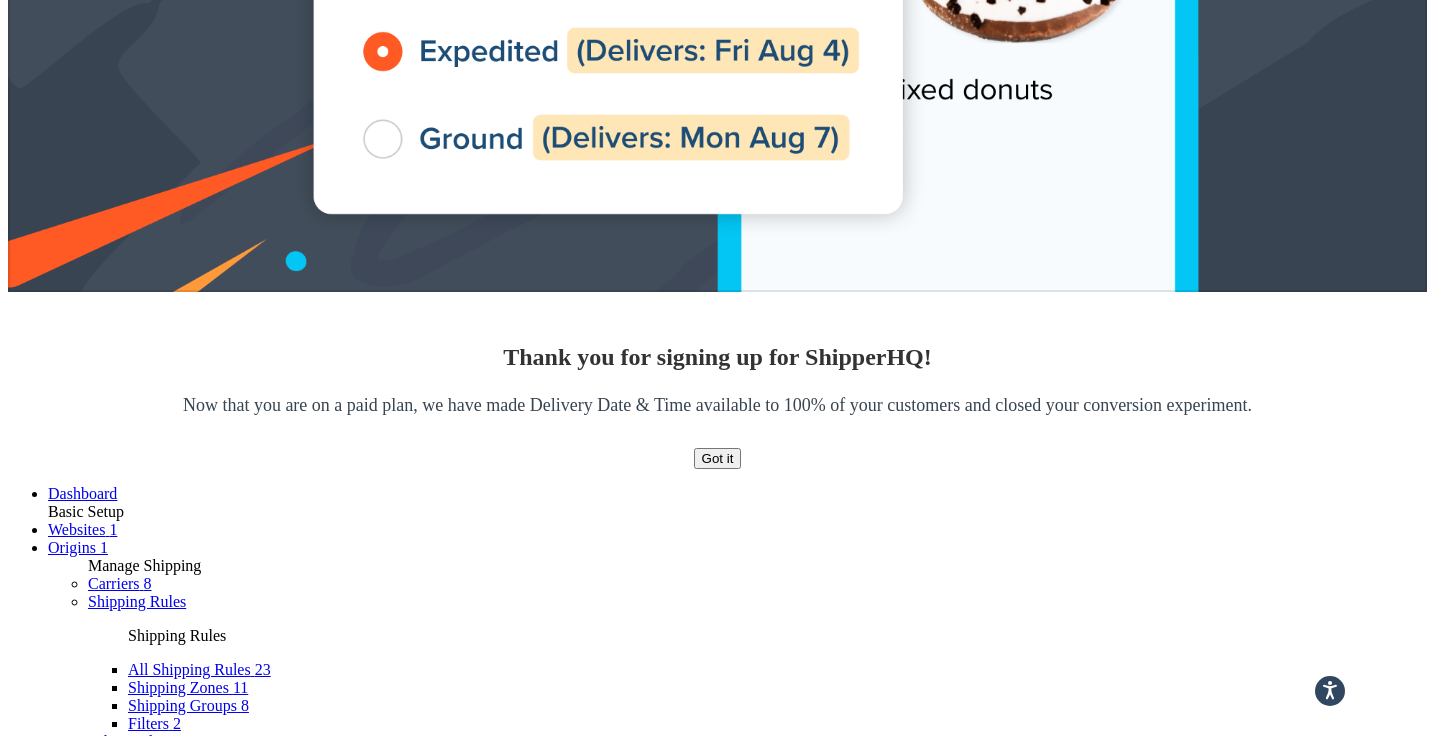 click on "Normal Rates (Non Mattress)" at bounding box center (276, 2924) 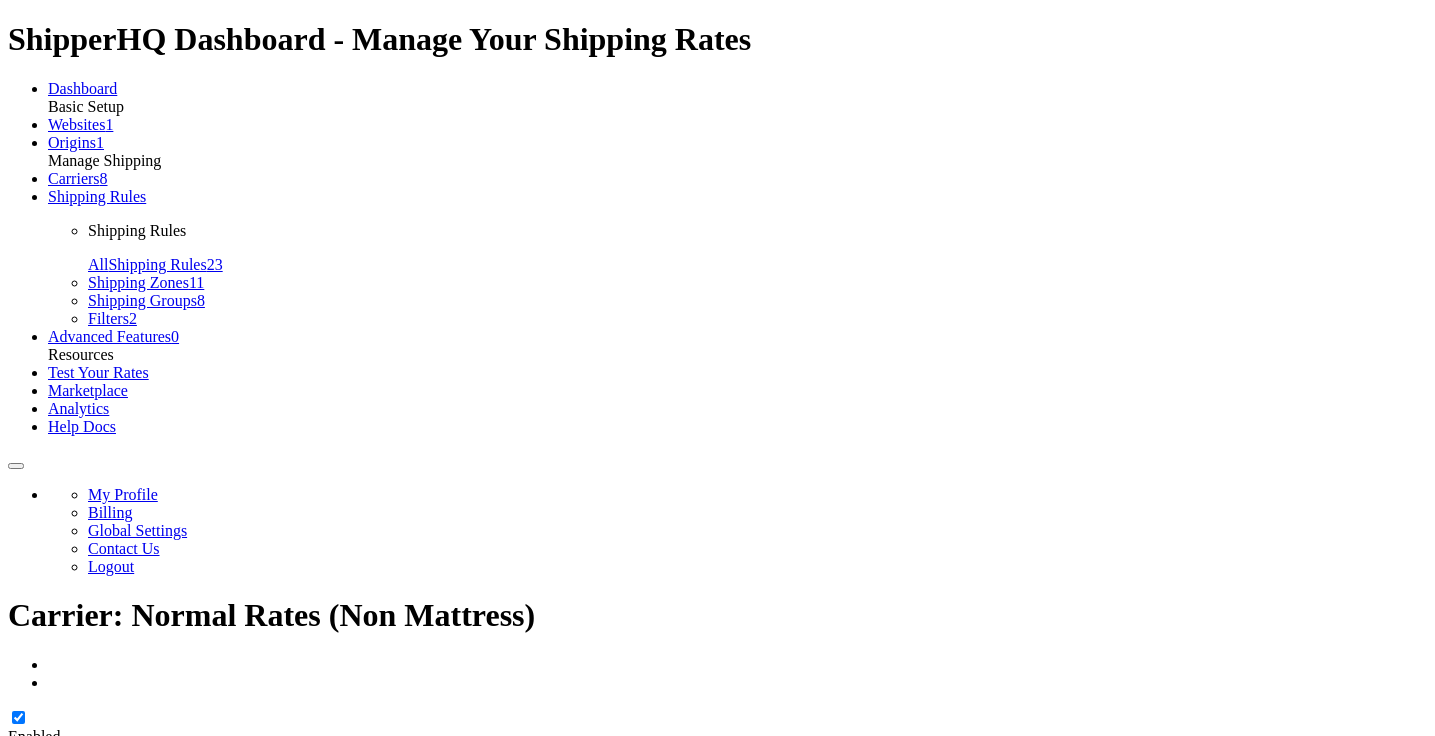 scroll, scrollTop: 0, scrollLeft: 0, axis: both 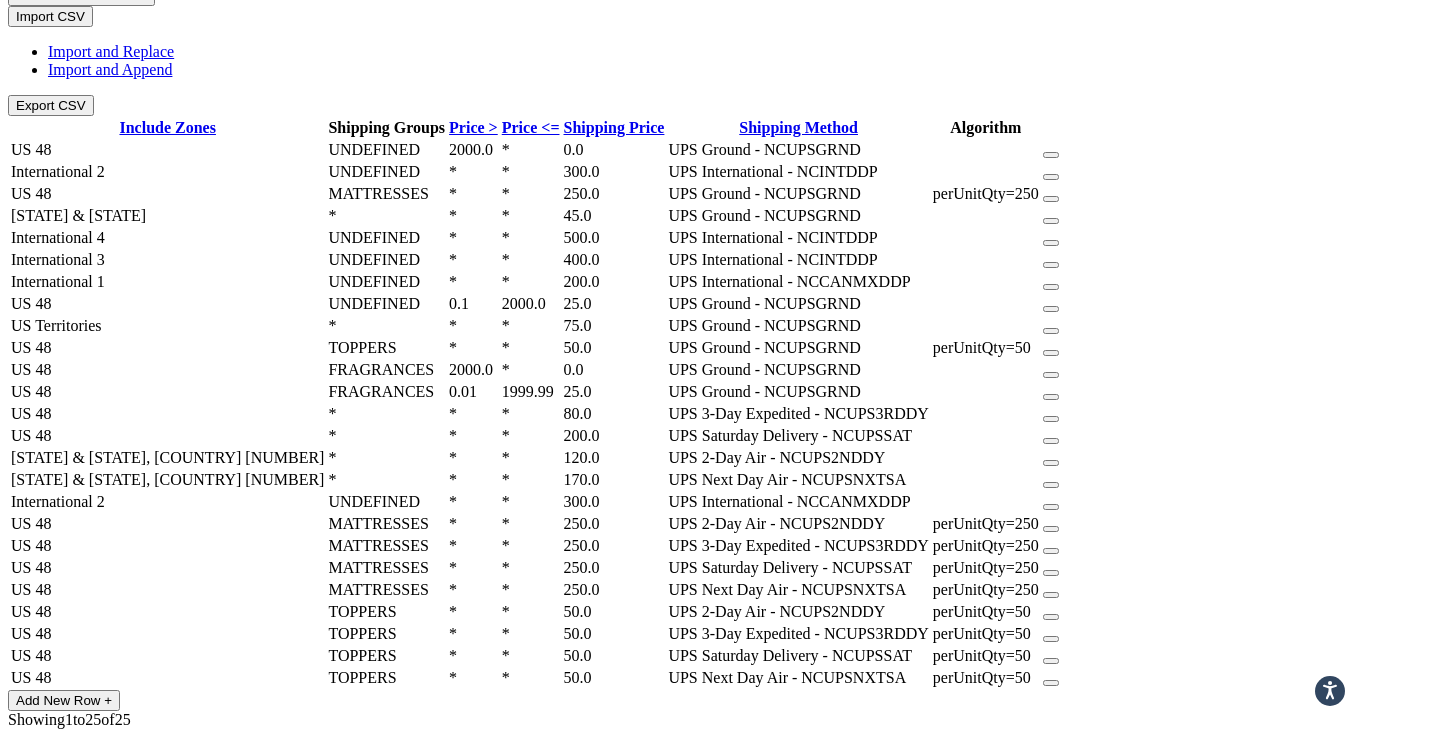 click on "Save" at bounding box center [31, 880] 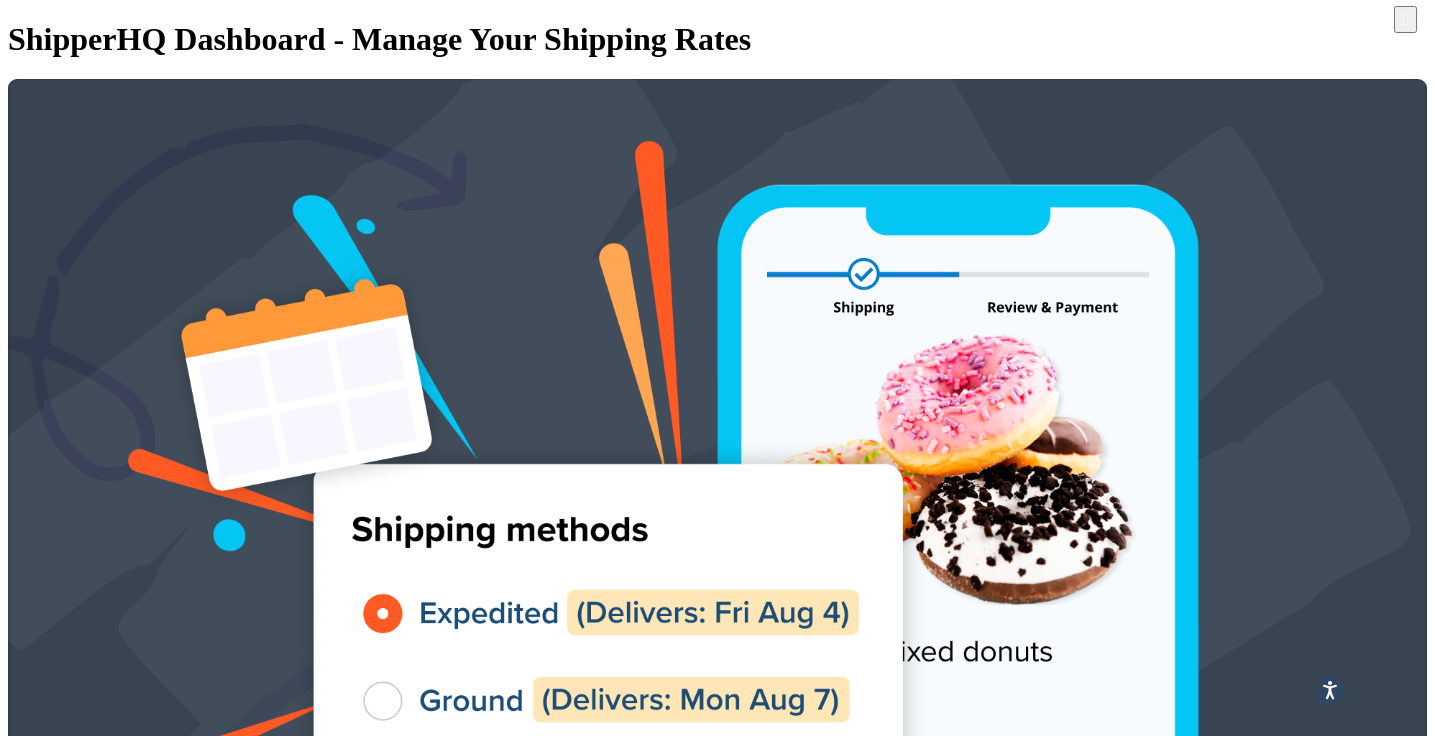 scroll, scrollTop: 0, scrollLeft: 0, axis: both 